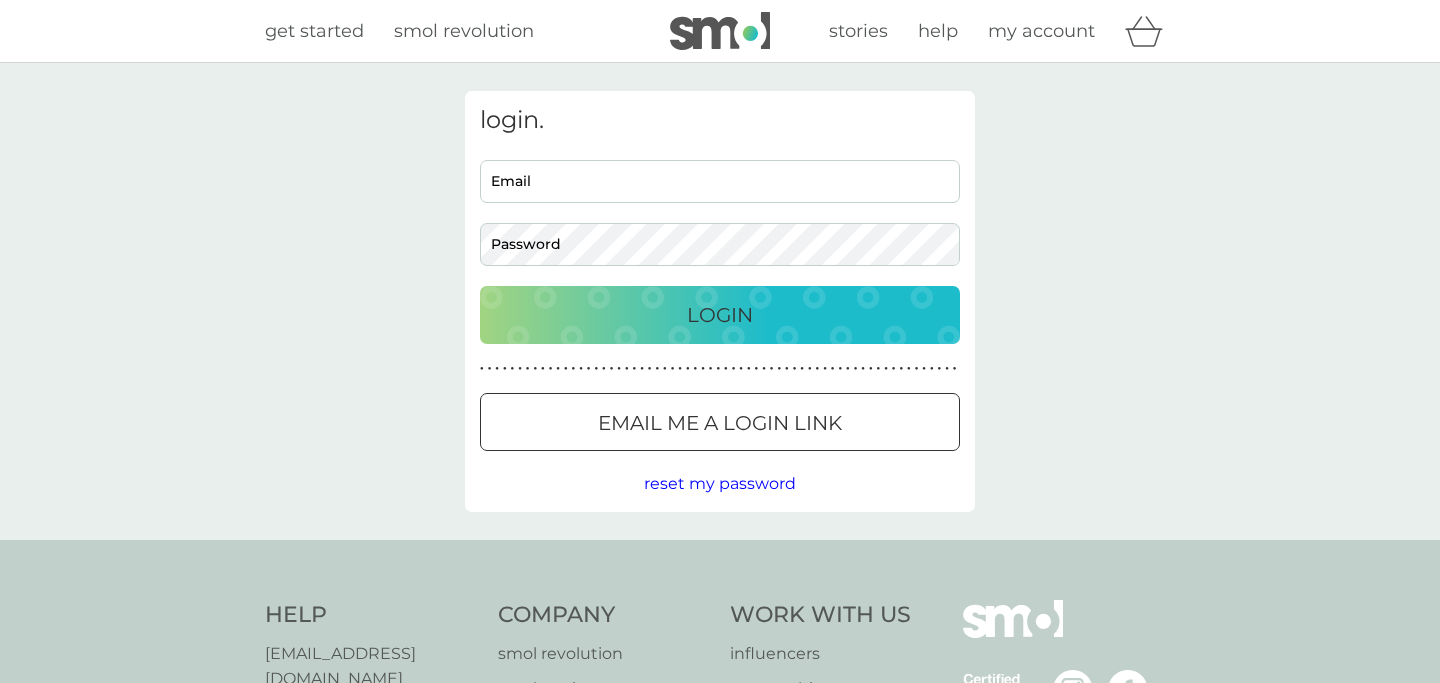 scroll, scrollTop: 0, scrollLeft: 0, axis: both 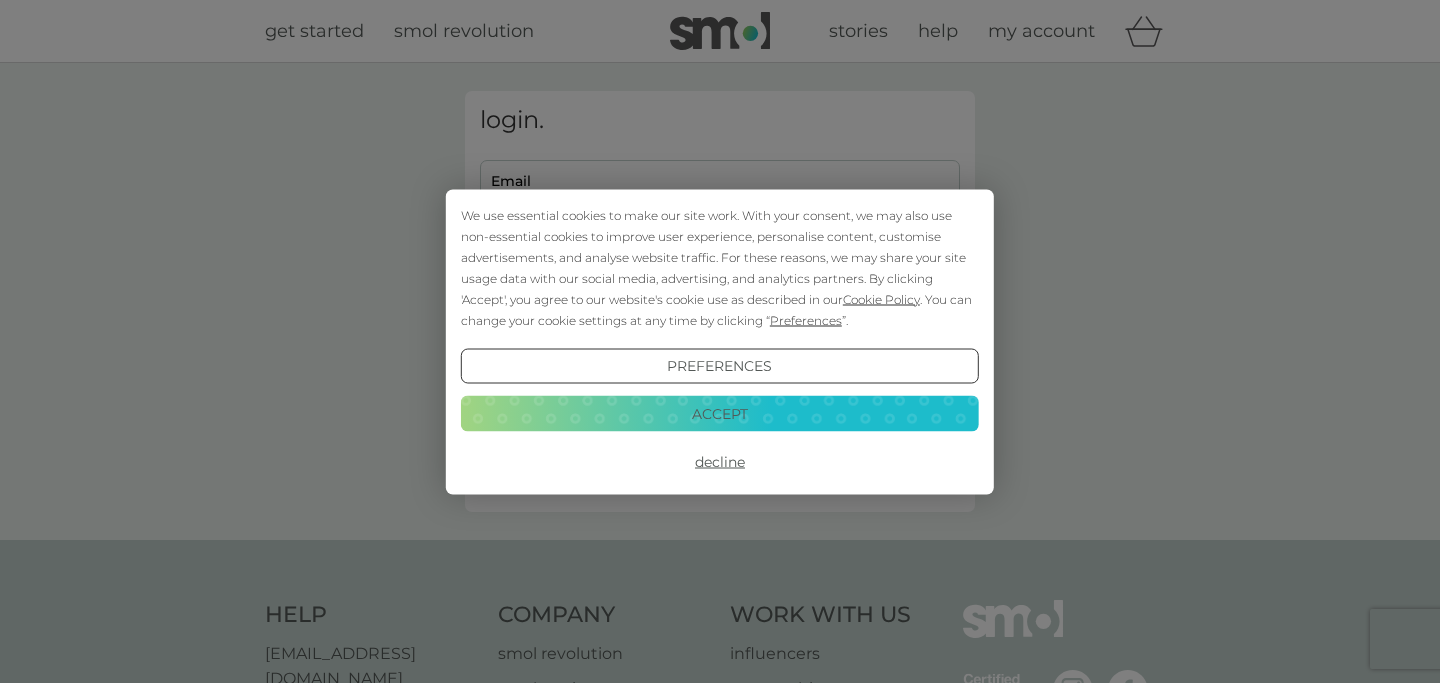 click on "Accept" at bounding box center (720, 414) 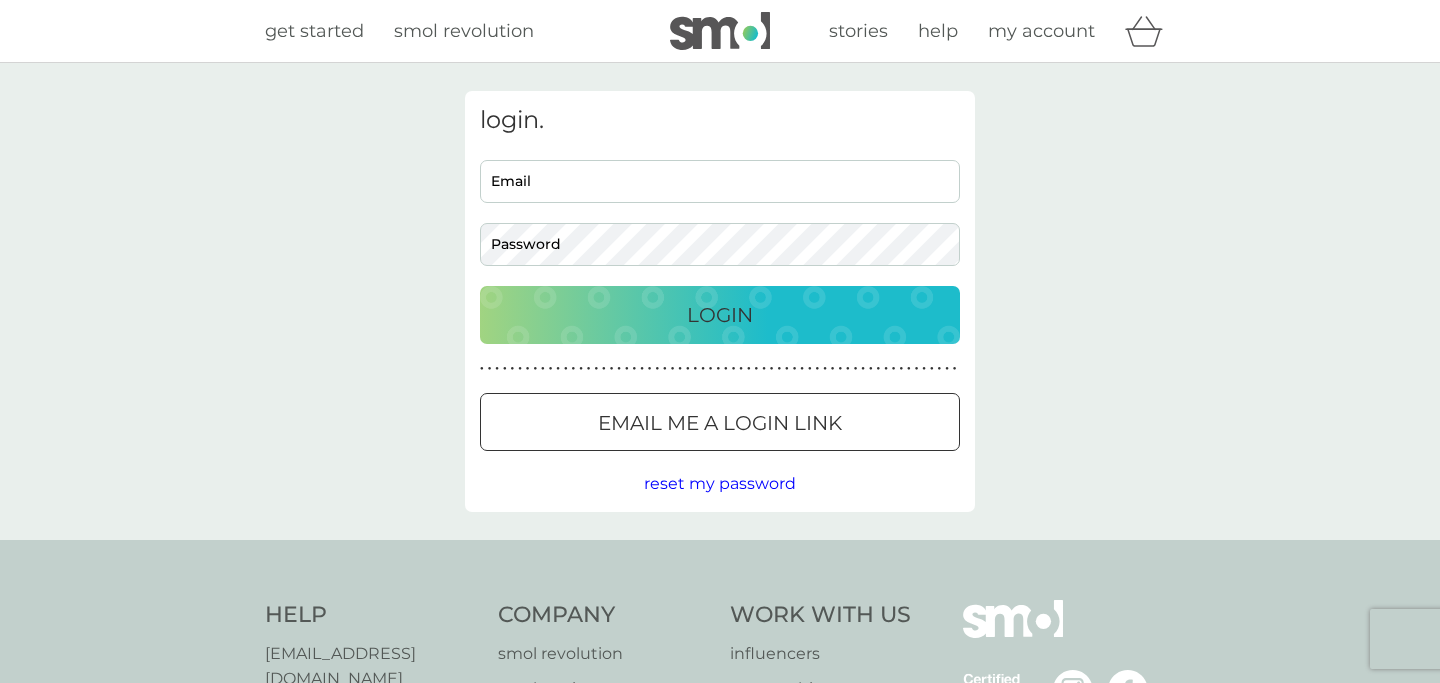 scroll, scrollTop: 0, scrollLeft: 0, axis: both 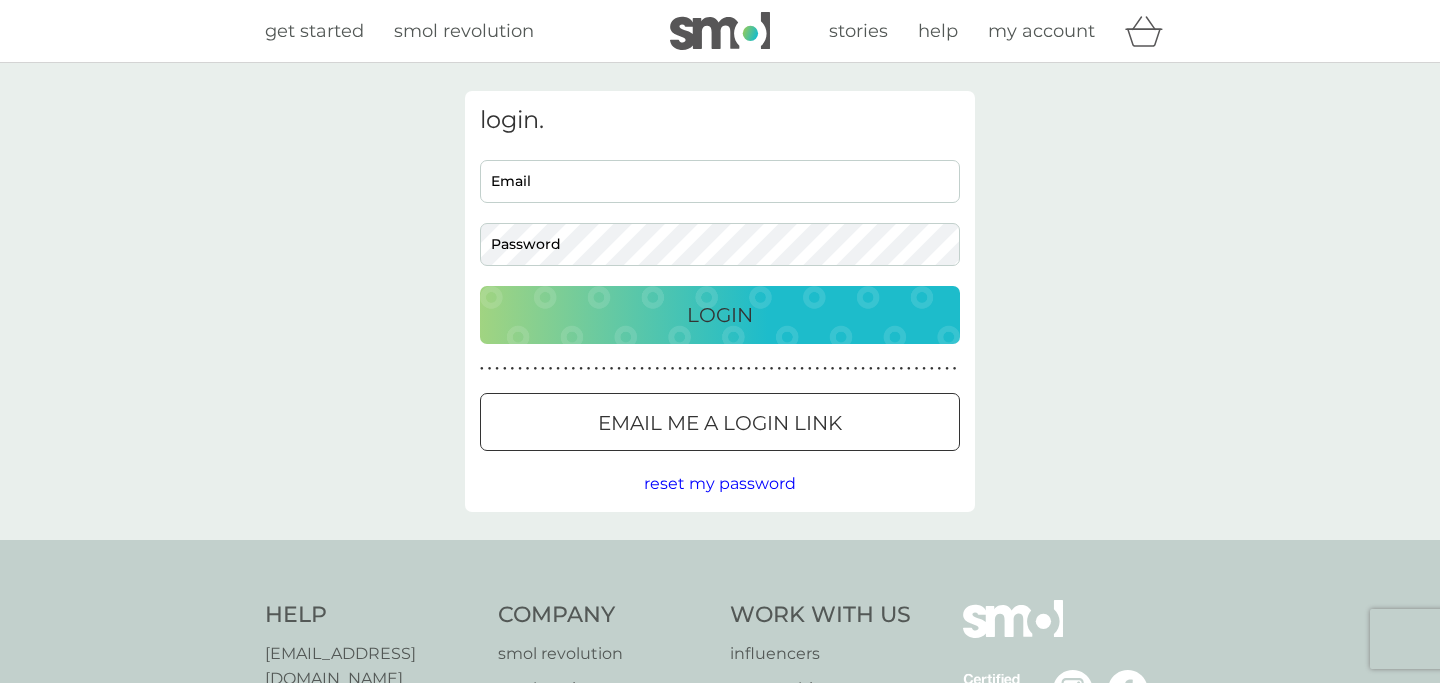 click on "Email" at bounding box center (720, 181) 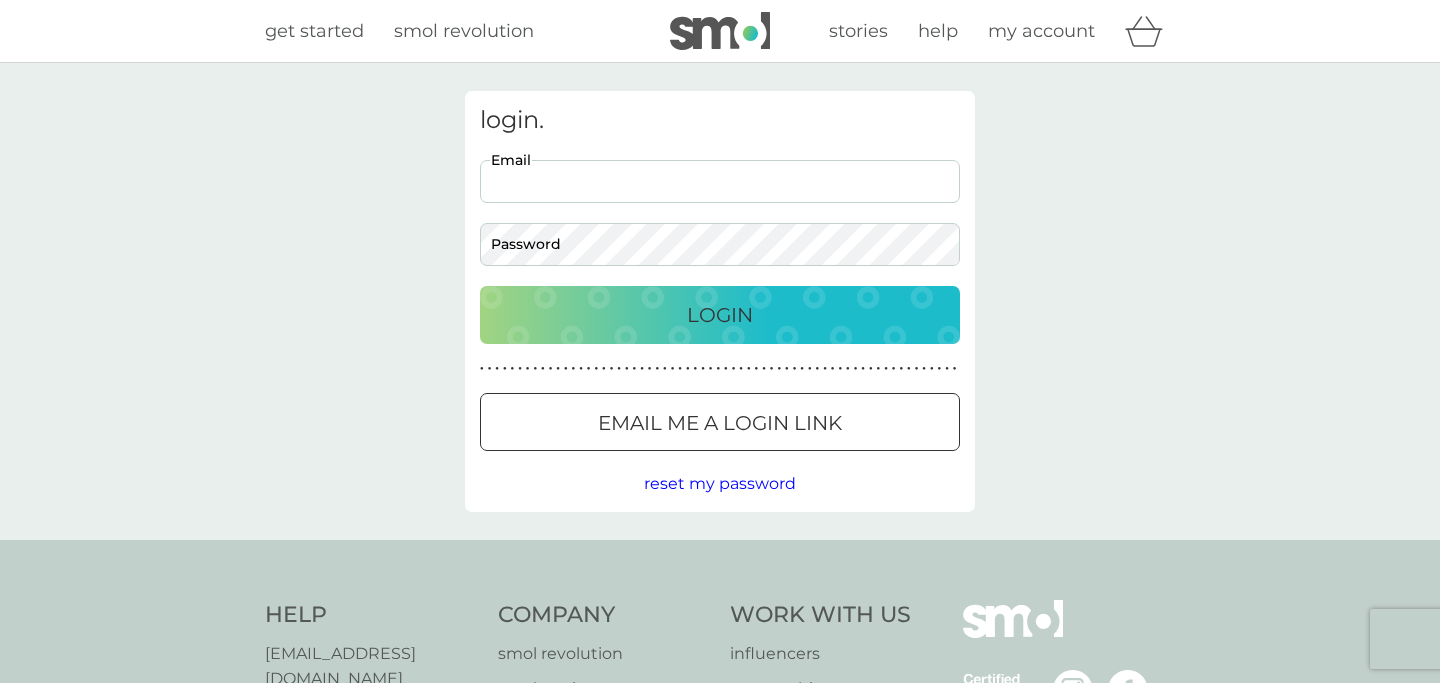 type on "[EMAIL_ADDRESS][DOMAIN_NAME]" 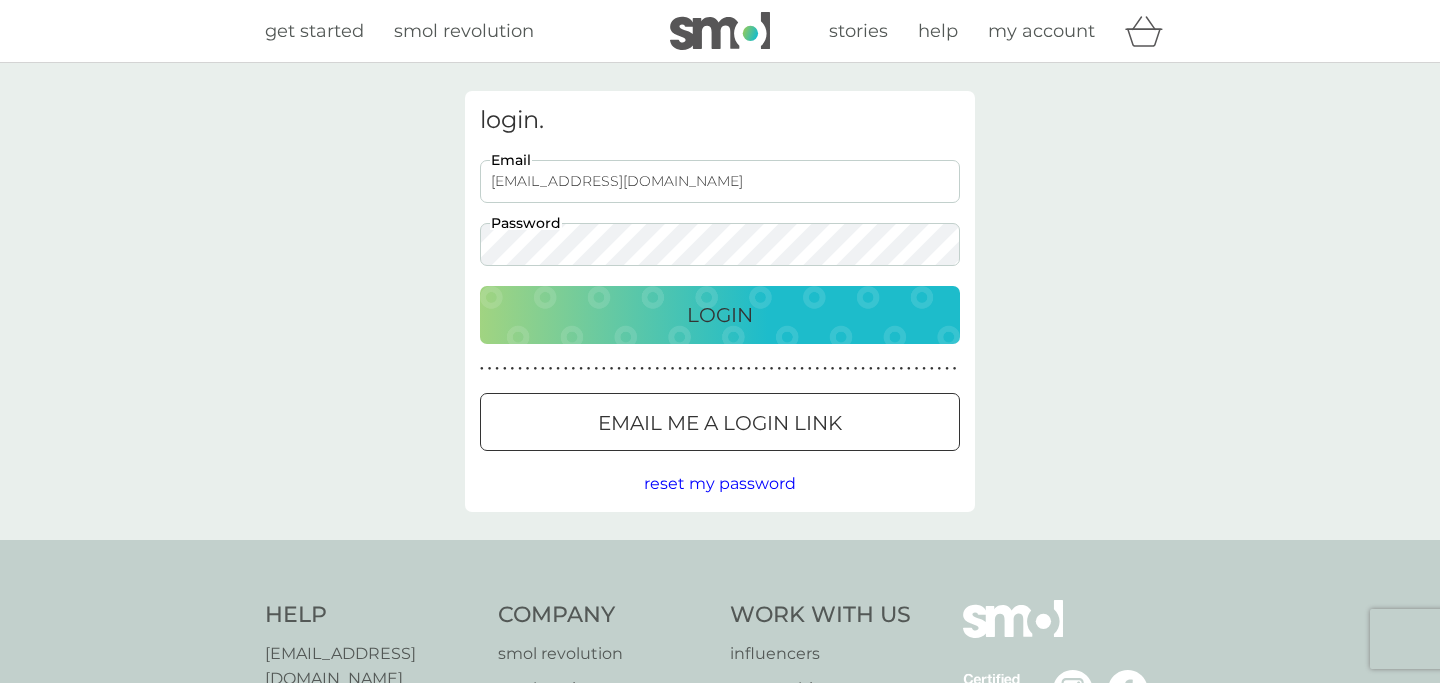 click on "Login" at bounding box center [720, 315] 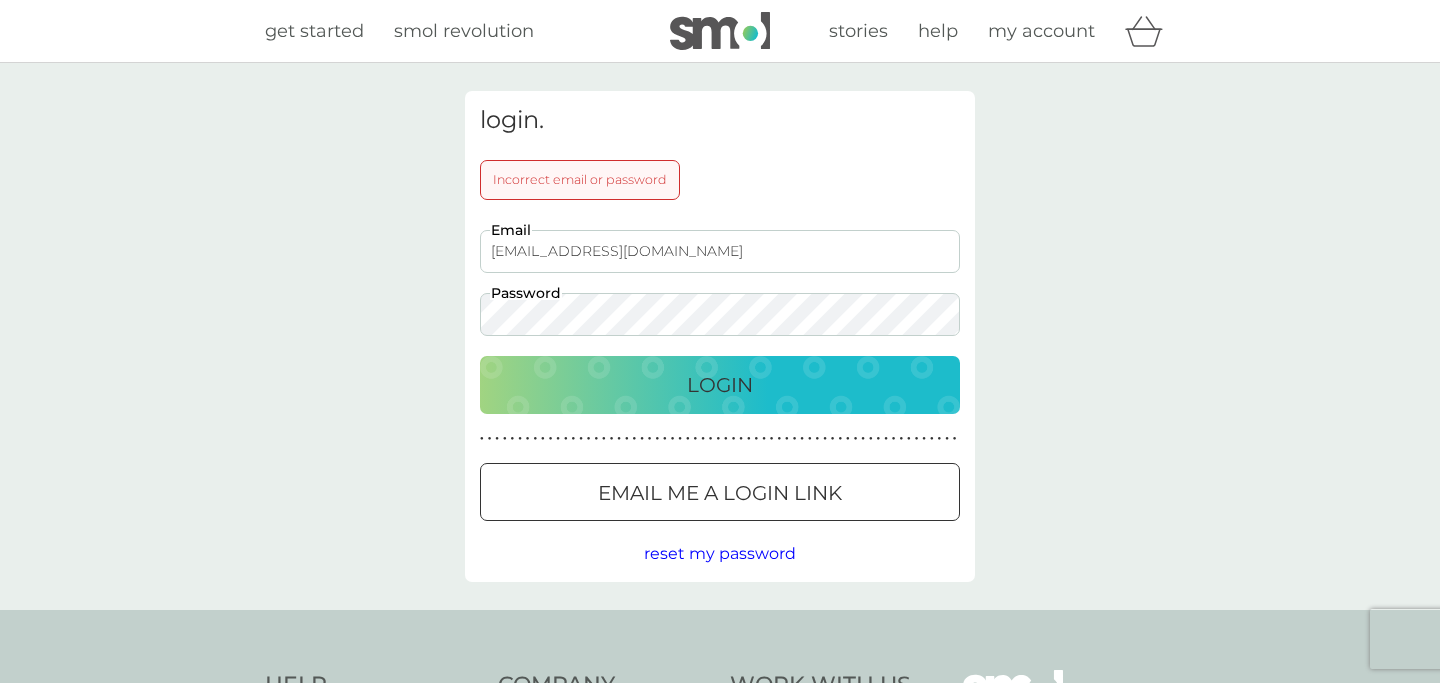 click on "Login" at bounding box center [720, 385] 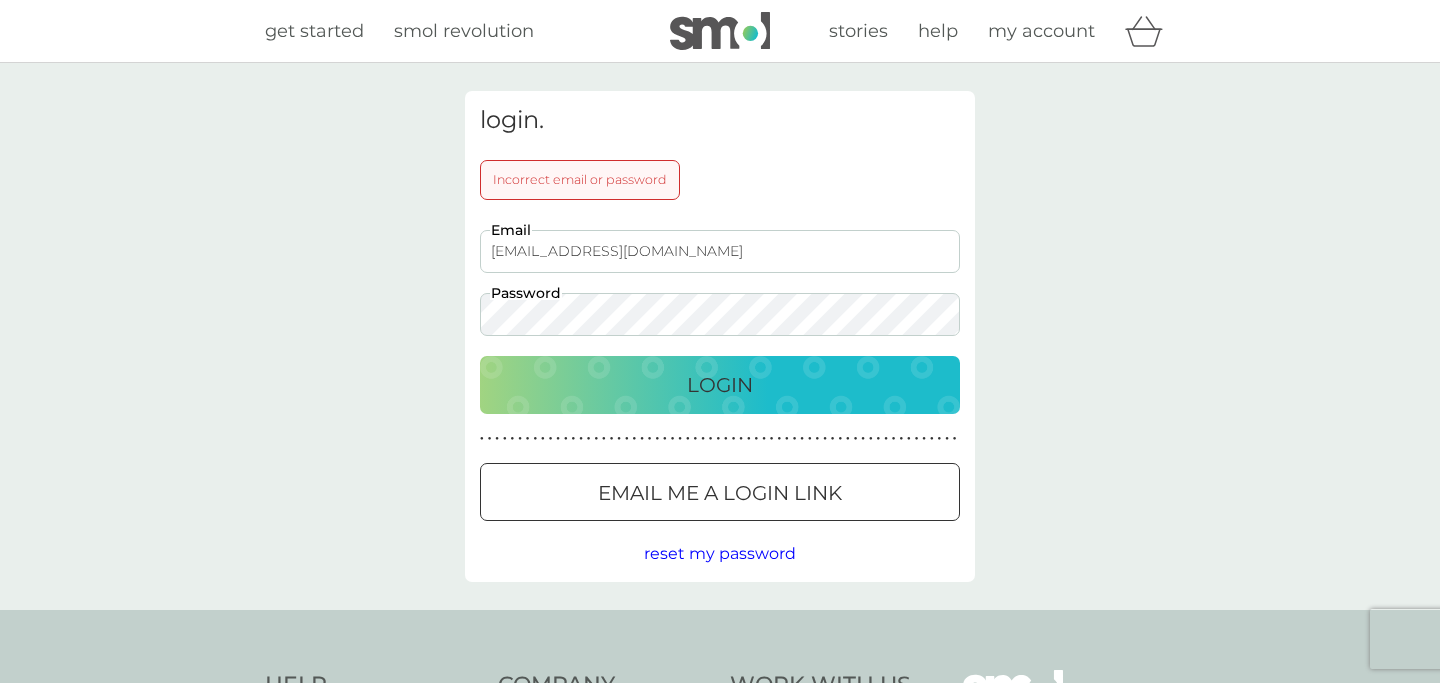 click on "Login" at bounding box center [720, 385] 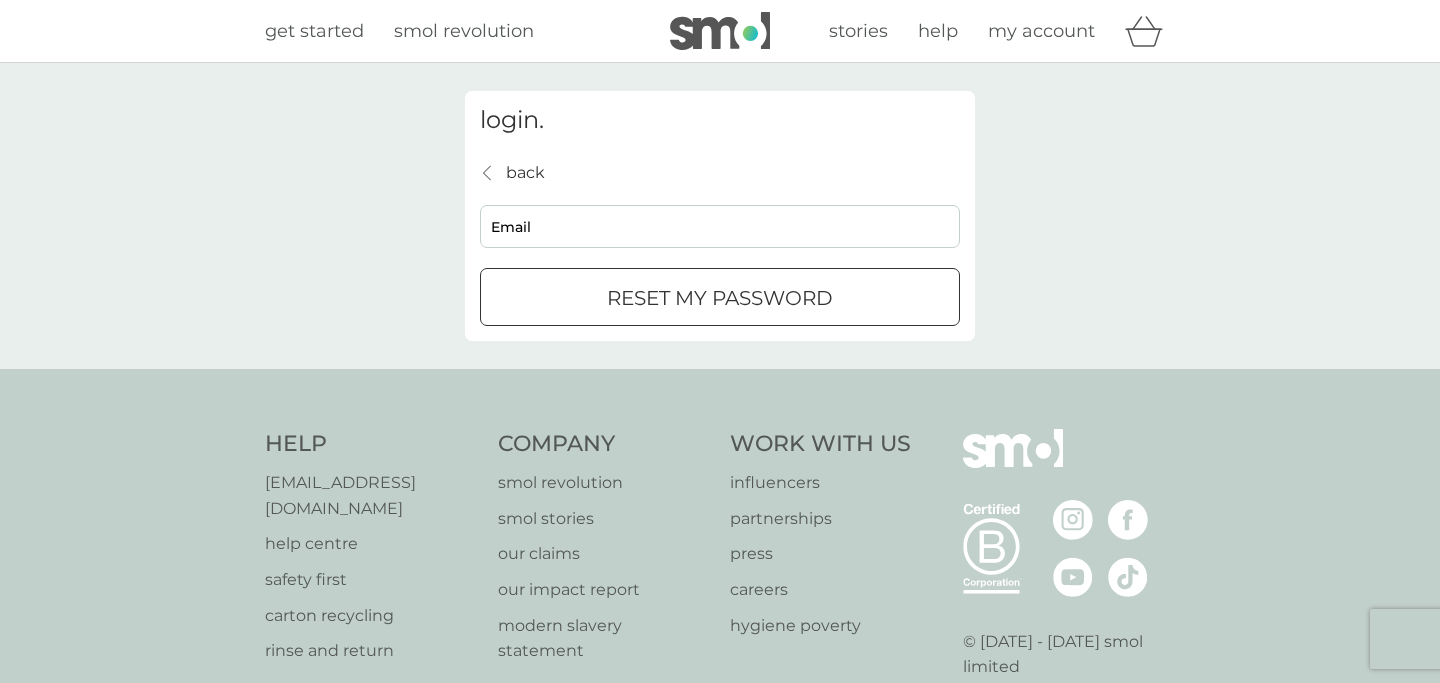 click on "reset my password" at bounding box center (720, 298) 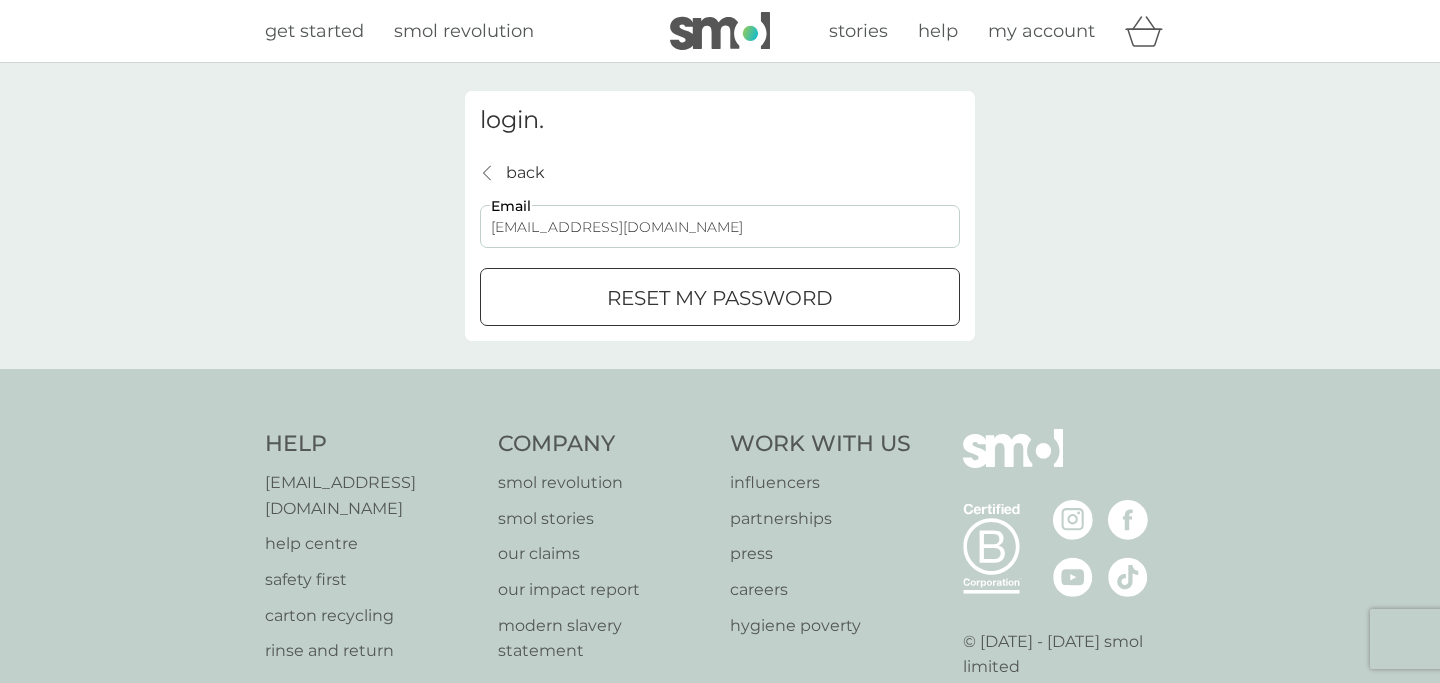 type on "[EMAIL_ADDRESS][DOMAIN_NAME]" 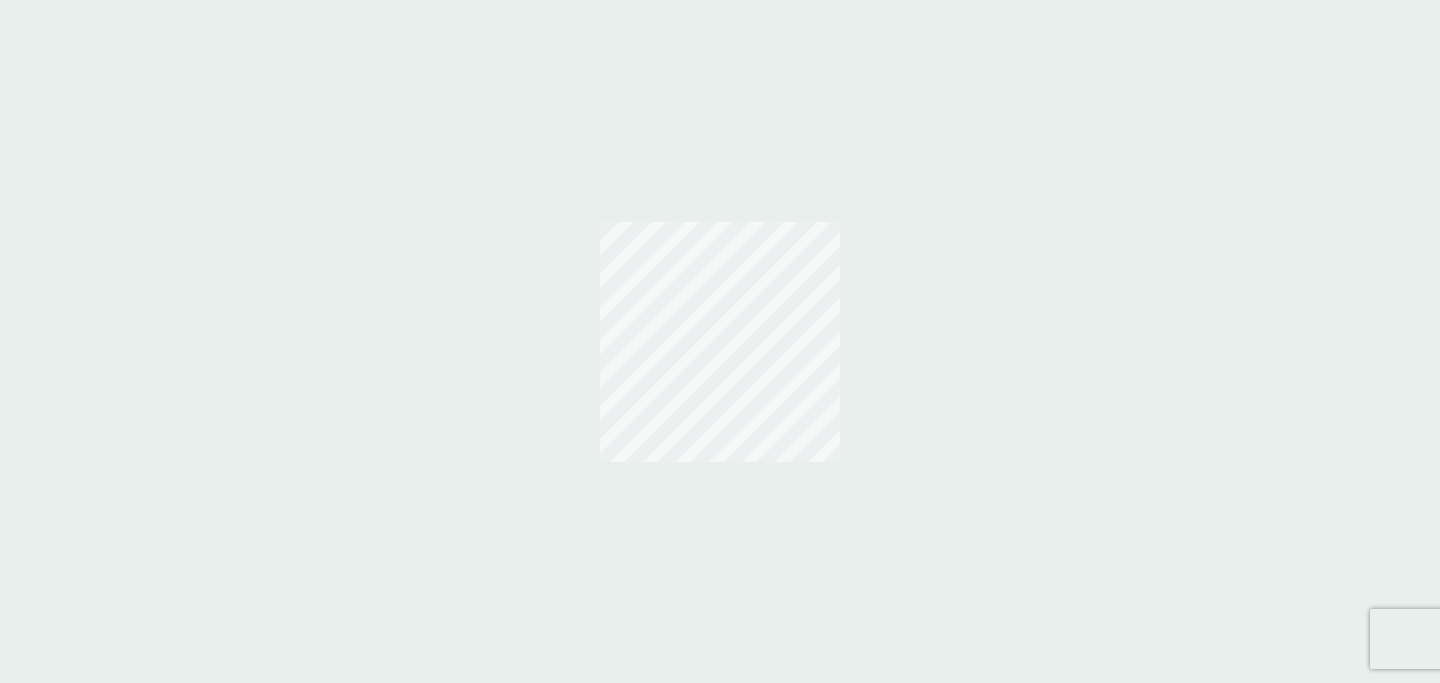 scroll, scrollTop: 0, scrollLeft: 0, axis: both 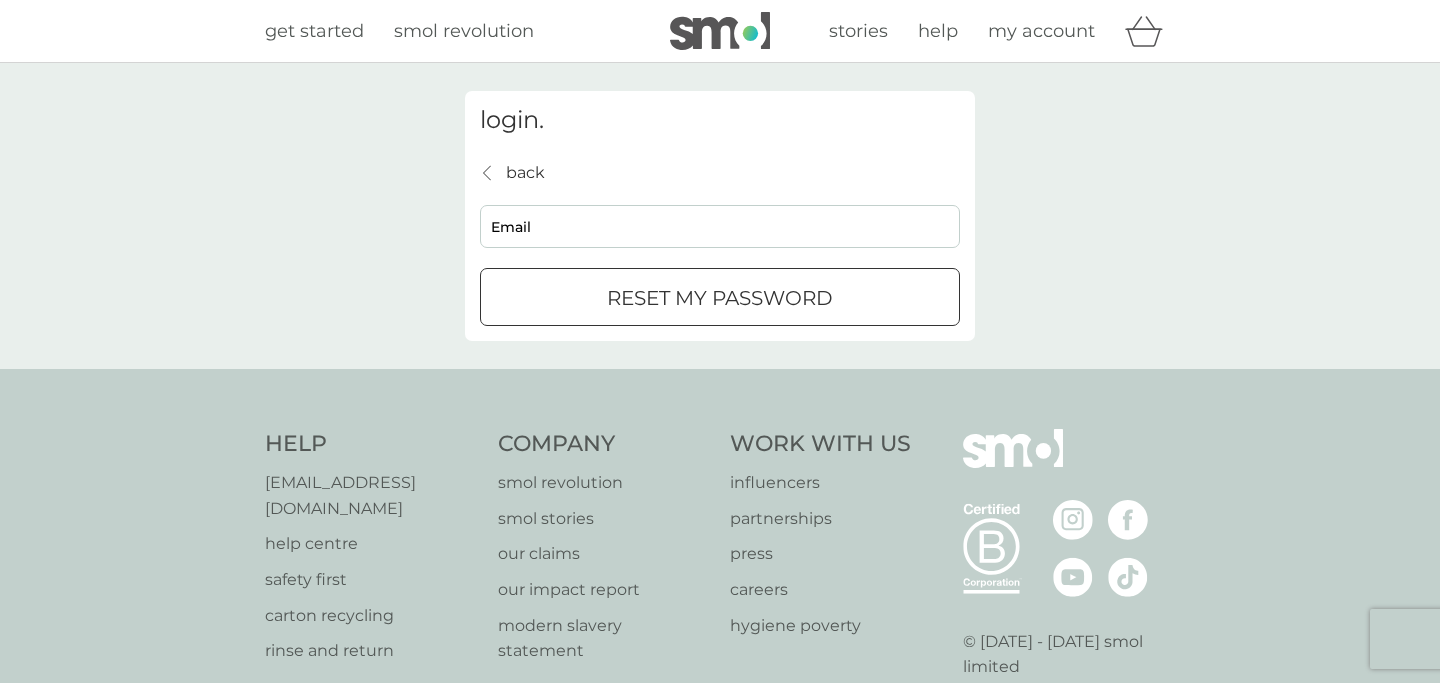 click on "my account" at bounding box center (1041, 31) 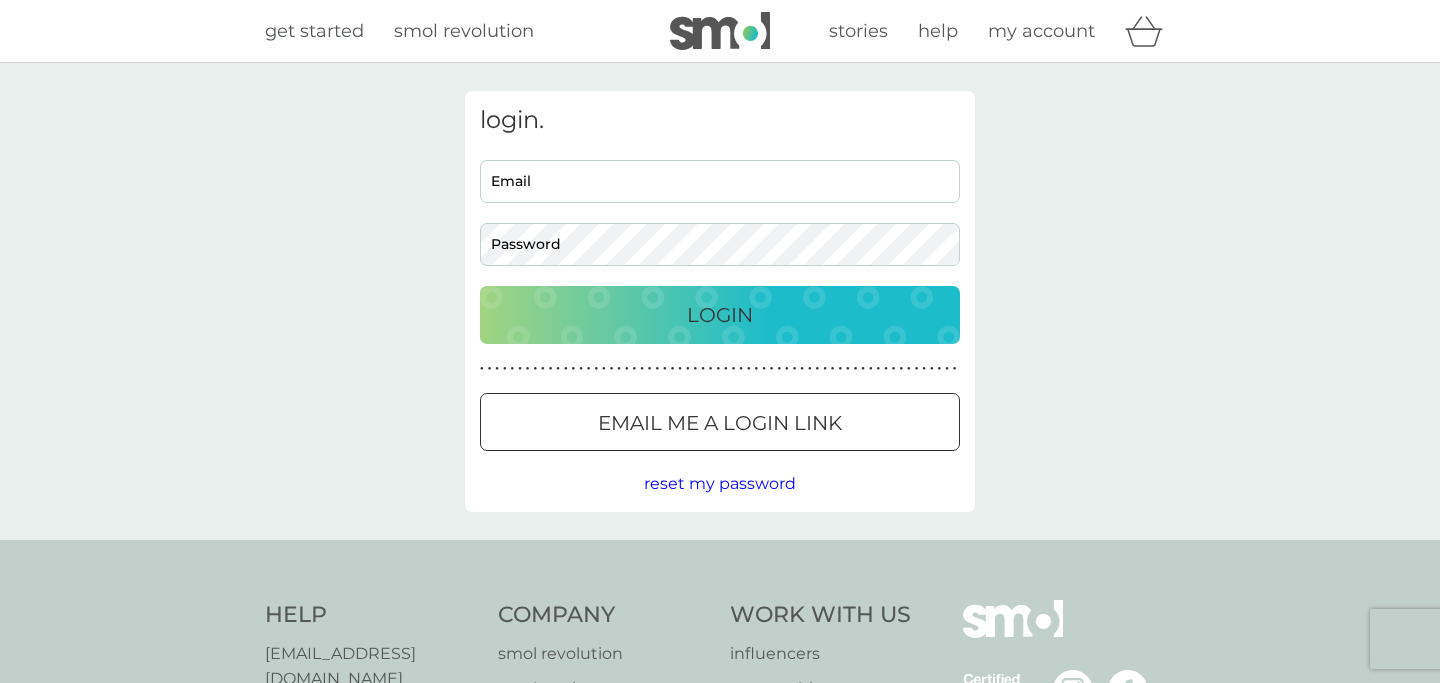 type on "[EMAIL_ADDRESS][DOMAIN_NAME]" 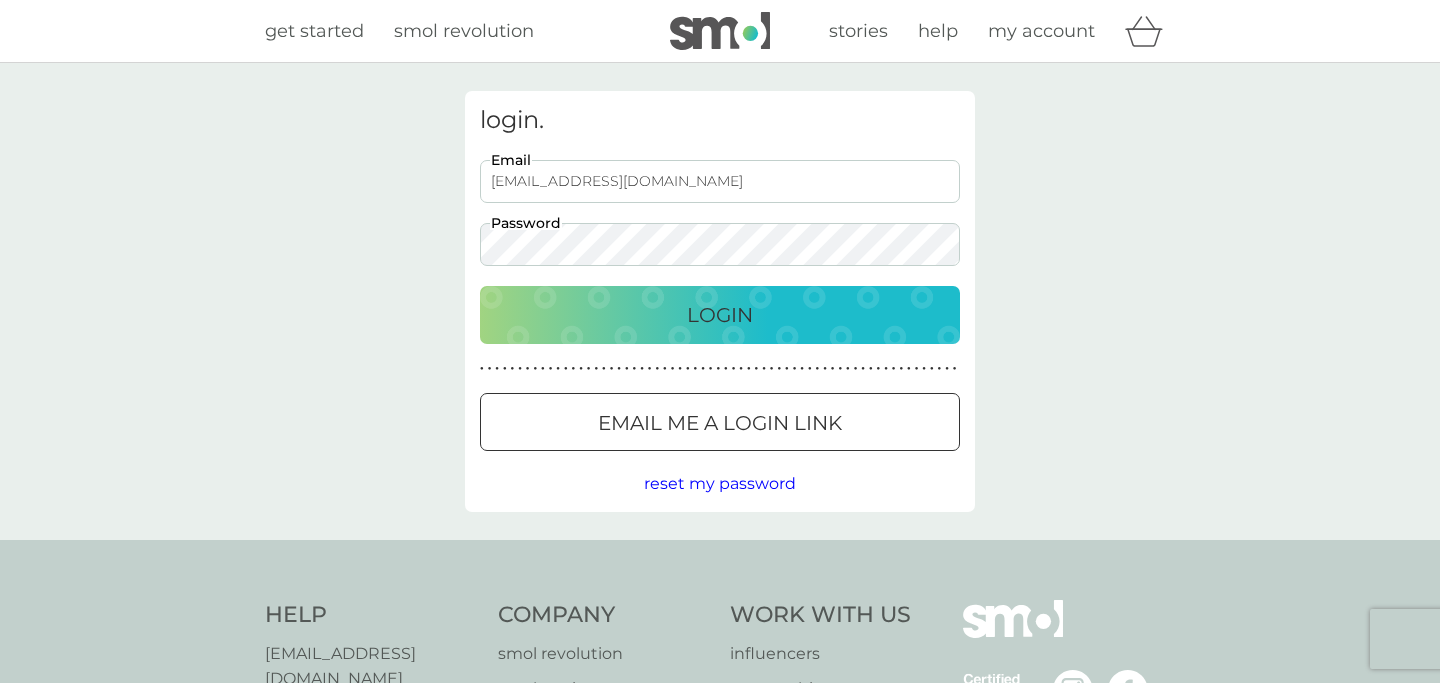 click on "login. megg868@me.com Email Password Login ● ● ● ● ● ● ● ● ● ● ● ● ● ● ● ● ● ● ● ● ● ● ● ● ● ● ● ● ● ● ● ● ● ● ● ● ● ● ● ● ● ● ● ● ● ● ● ● ● ● ● ● ● ● ● ● ● ● ● ● ● ● ● ● ● ● ● ● ● ● Email me a login link reset my password" at bounding box center [720, 301] 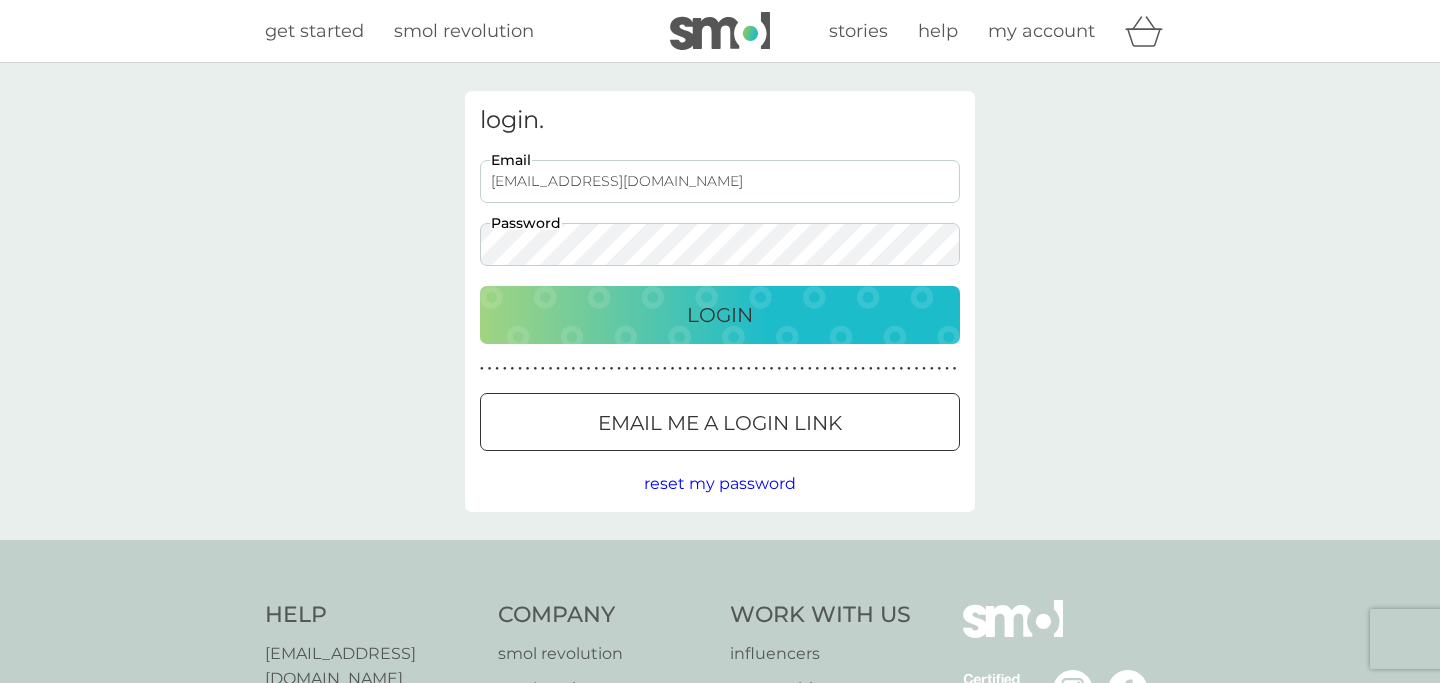 click on "Login" at bounding box center (720, 315) 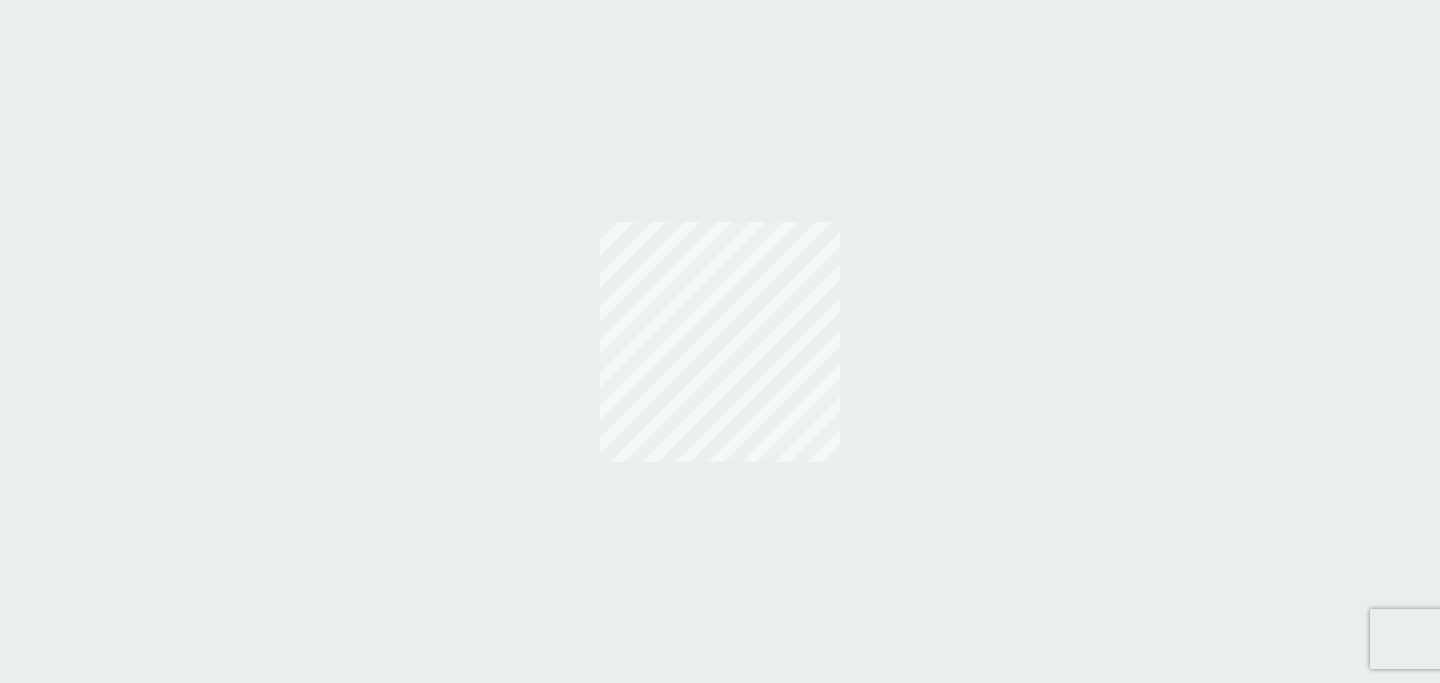scroll, scrollTop: 0, scrollLeft: 0, axis: both 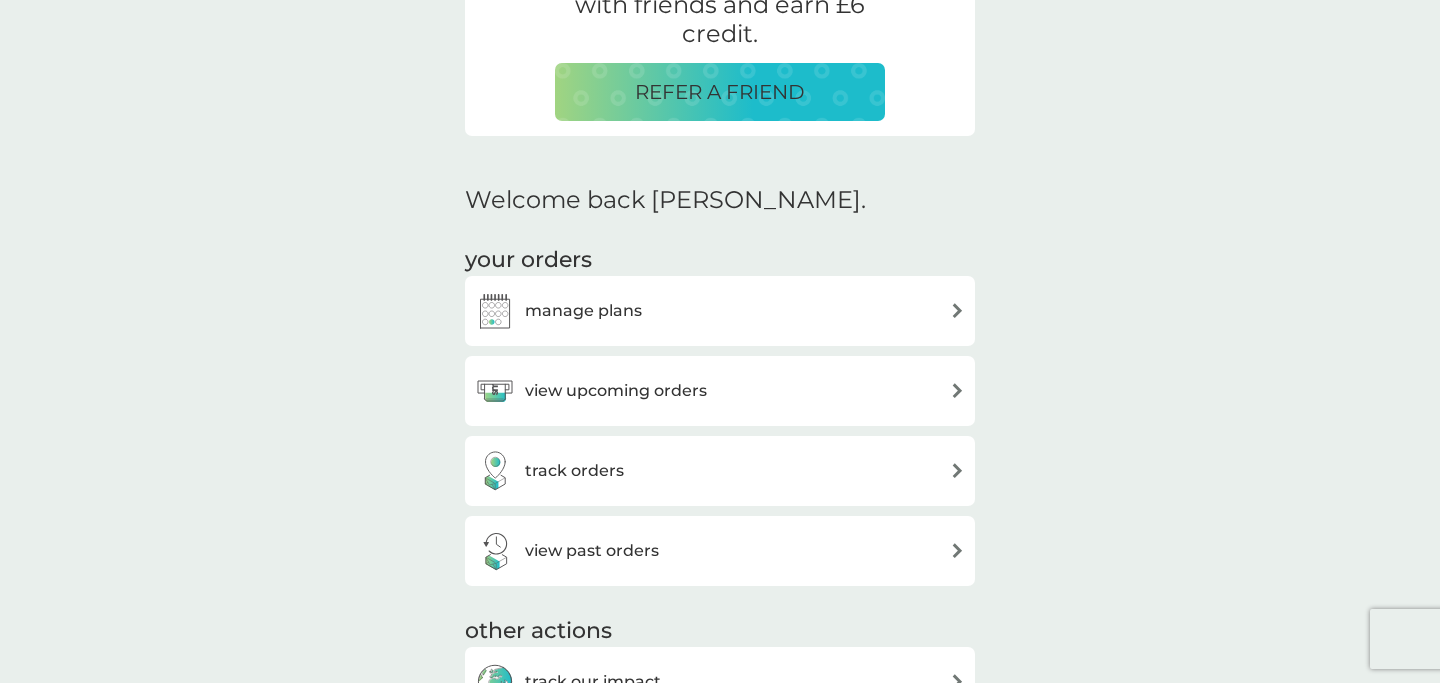 click on "manage plans" at bounding box center (720, 311) 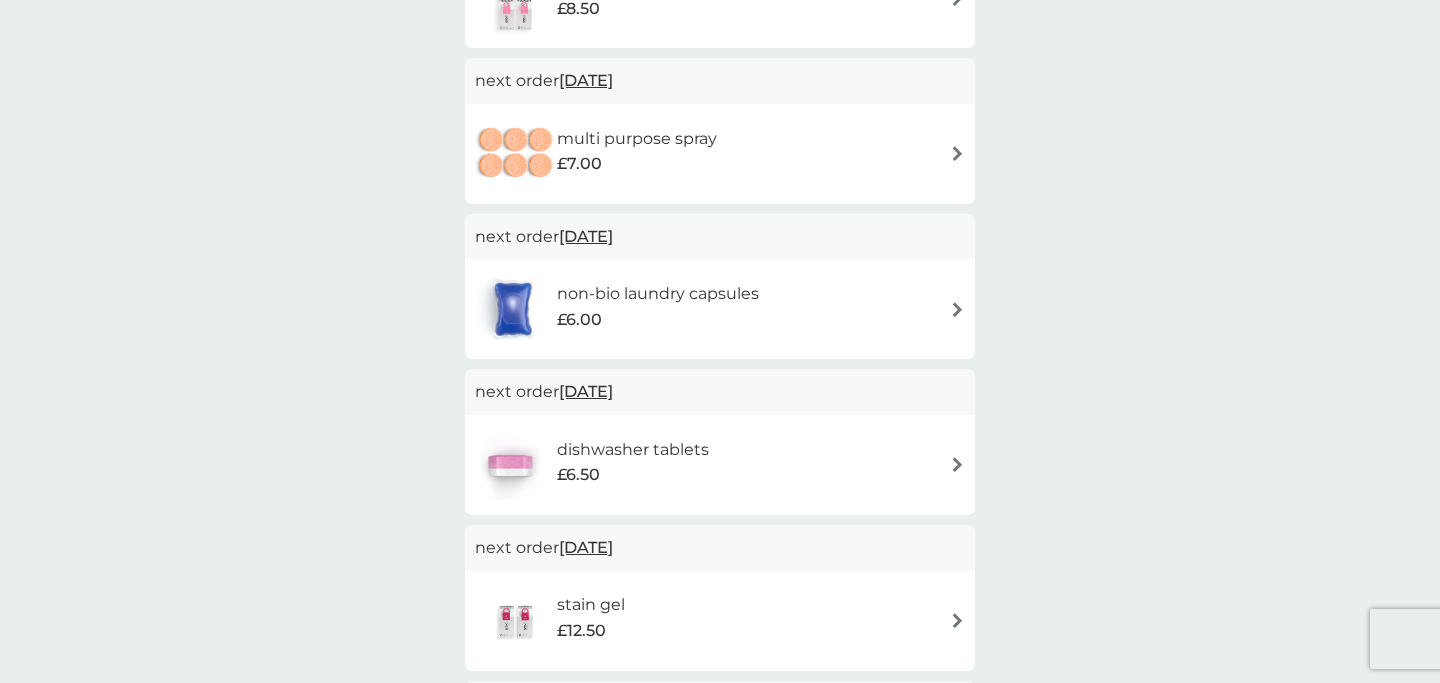 scroll, scrollTop: 280, scrollLeft: 0, axis: vertical 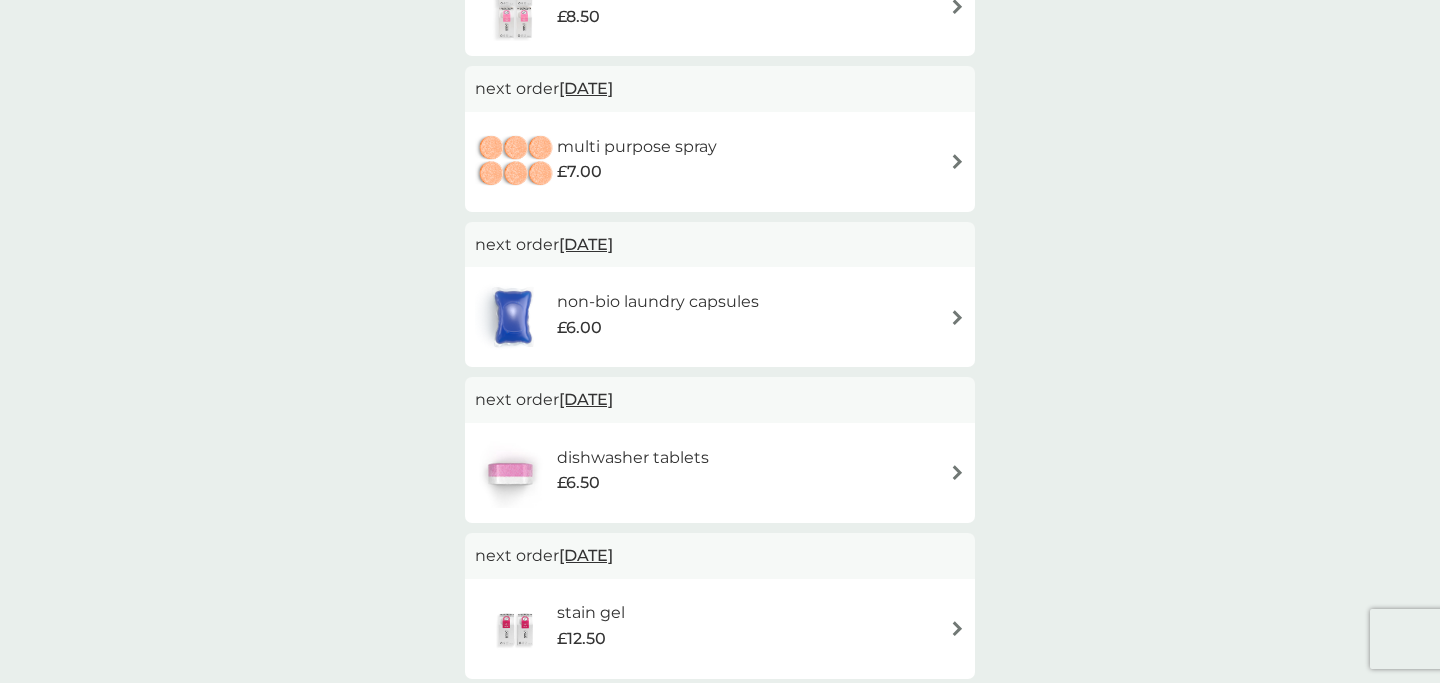 click on "non-bio laundry capsules £6.00" at bounding box center [720, 317] 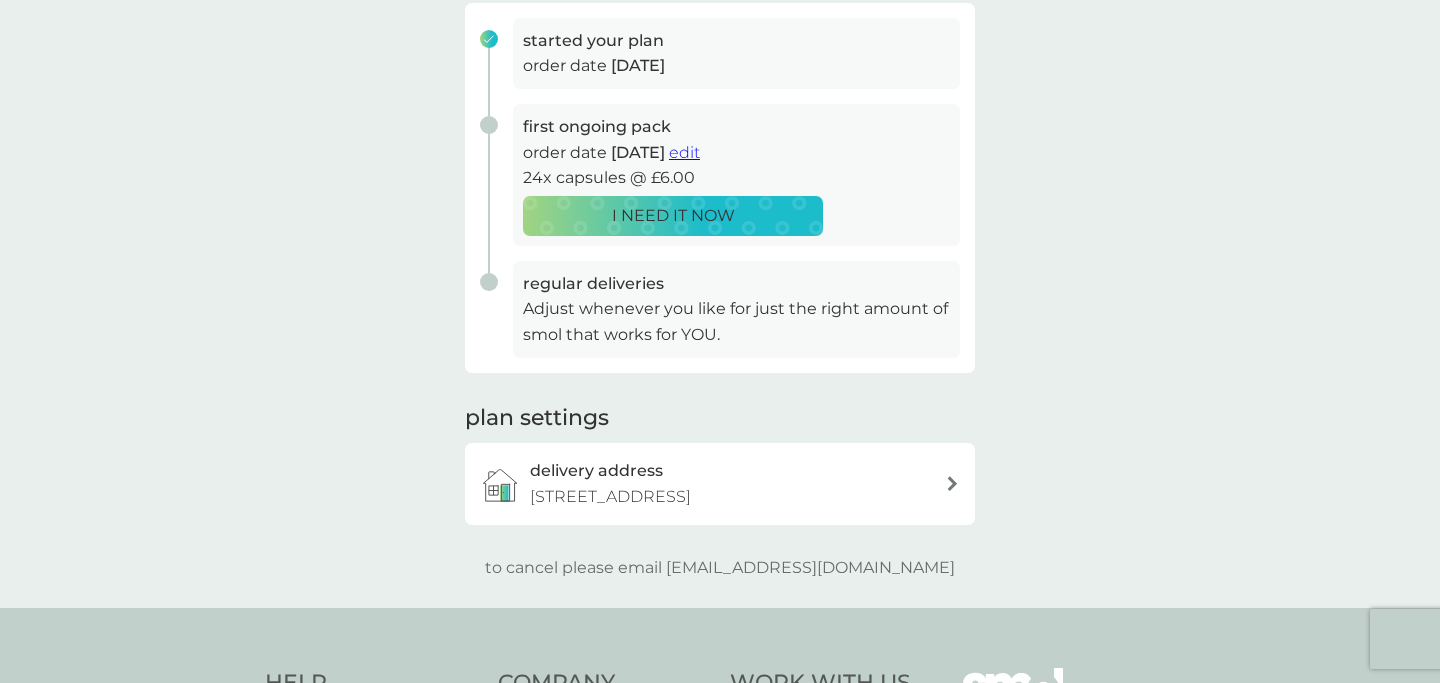 scroll, scrollTop: 0, scrollLeft: 0, axis: both 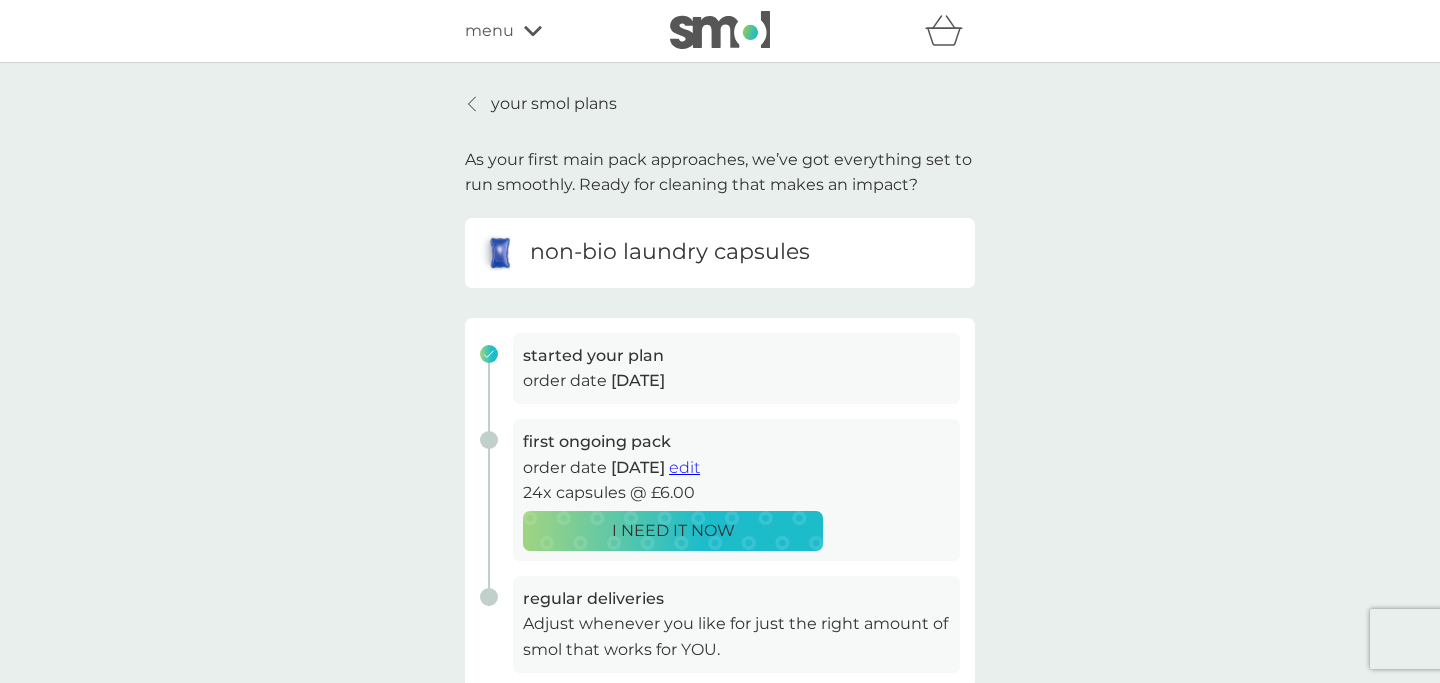 click at bounding box center [473, 104] 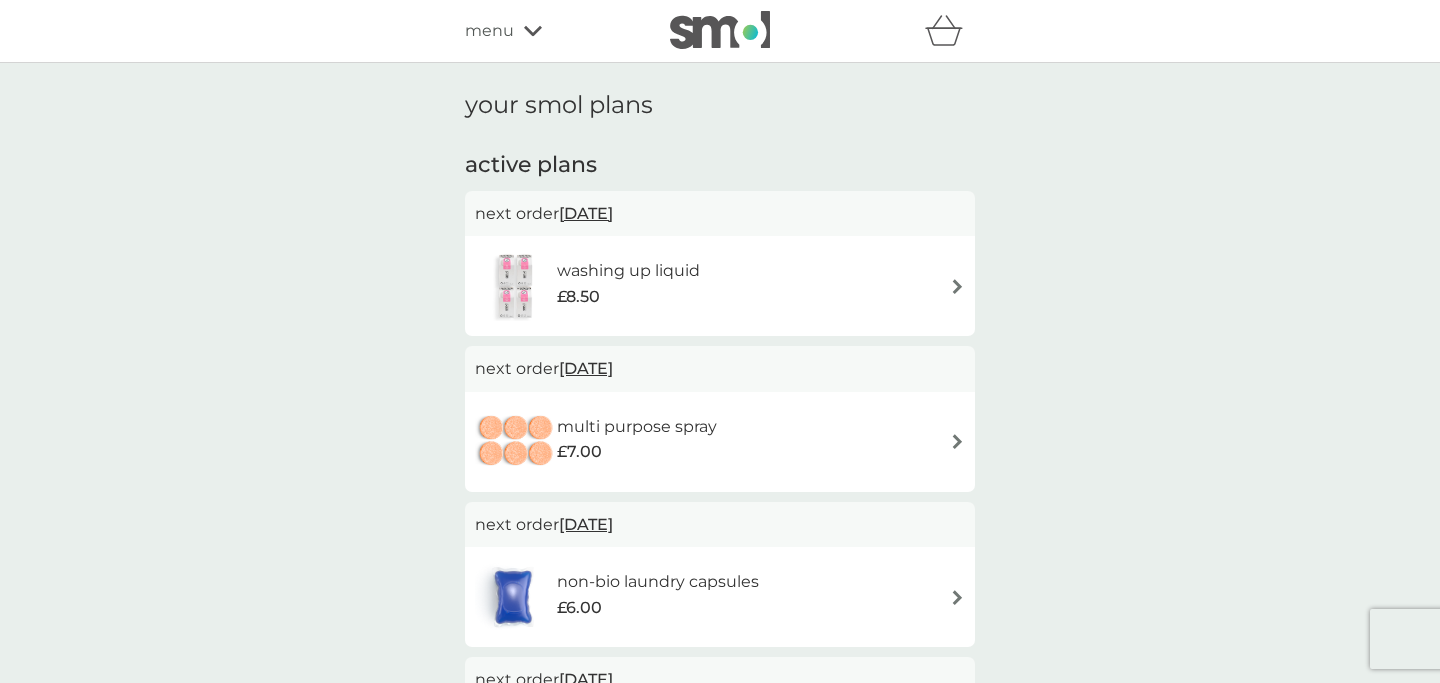 click on "multi purpose spray £7.00" at bounding box center (720, 442) 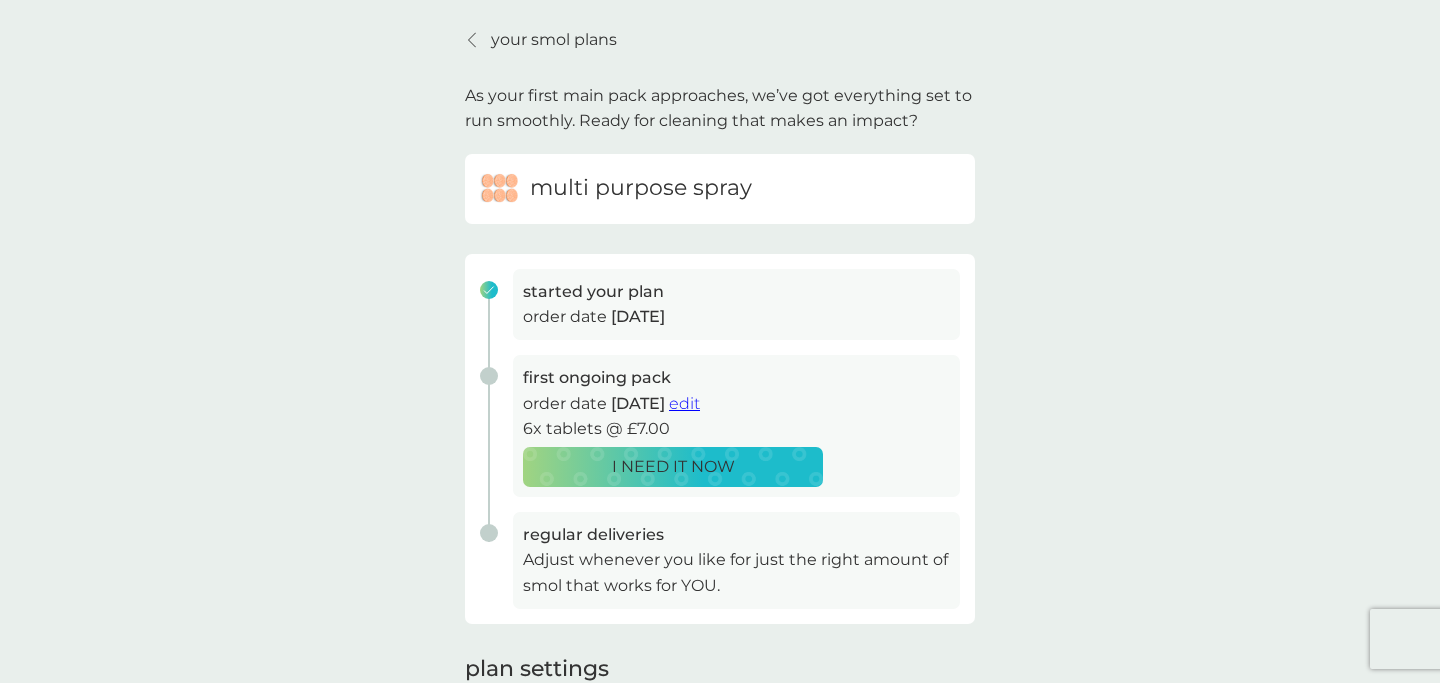 scroll, scrollTop: 0, scrollLeft: 0, axis: both 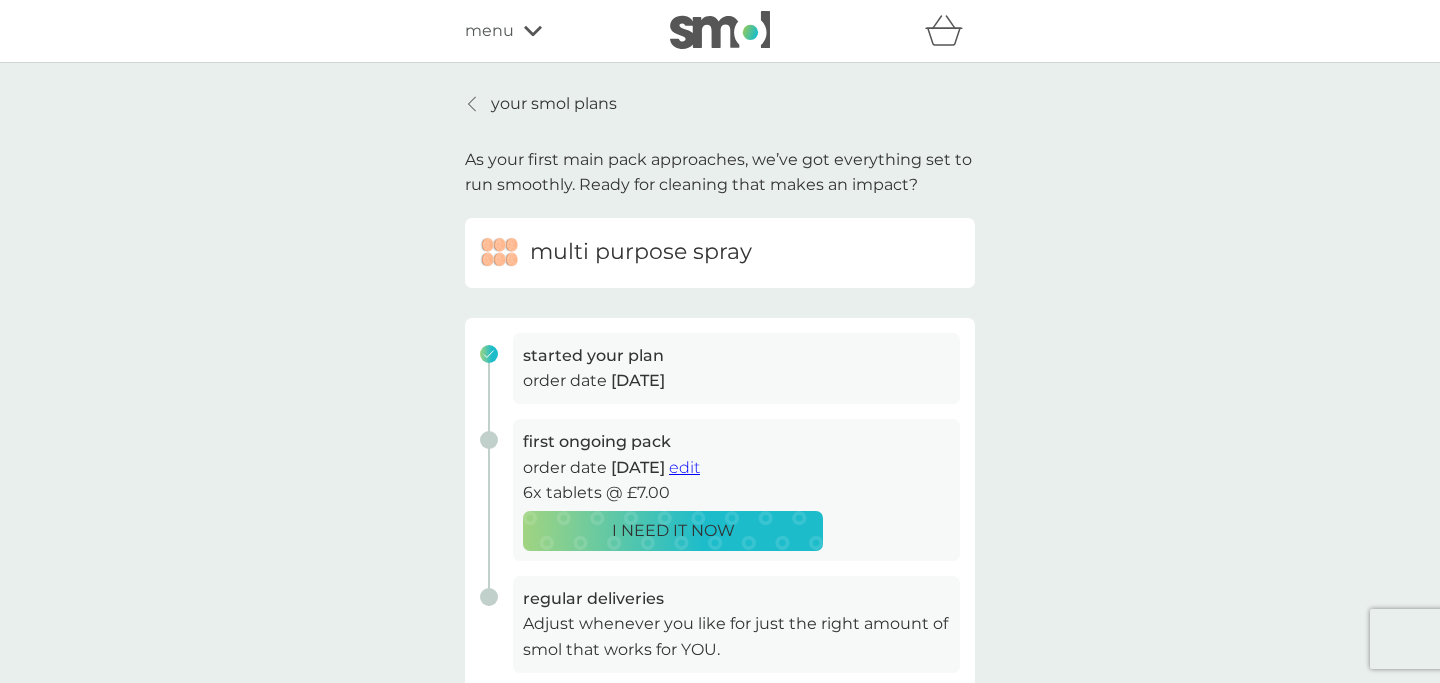 click 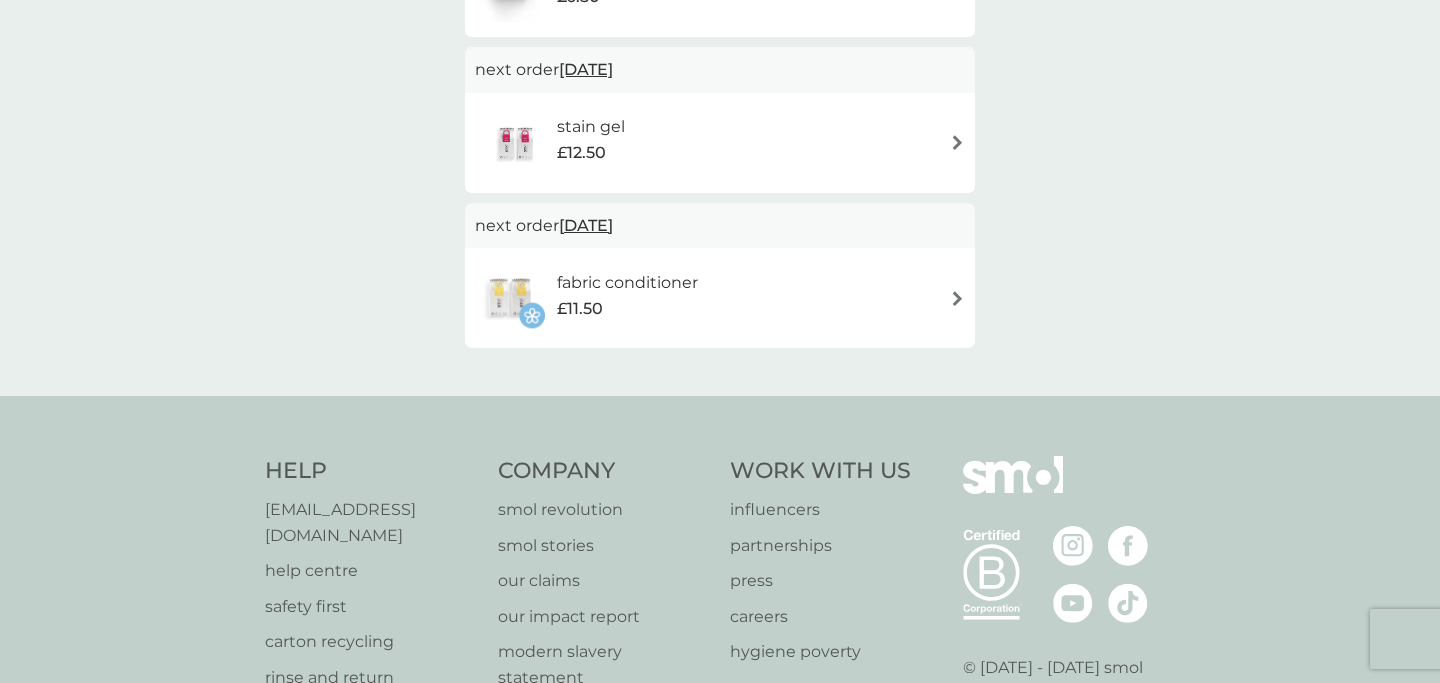 scroll, scrollTop: 0, scrollLeft: 0, axis: both 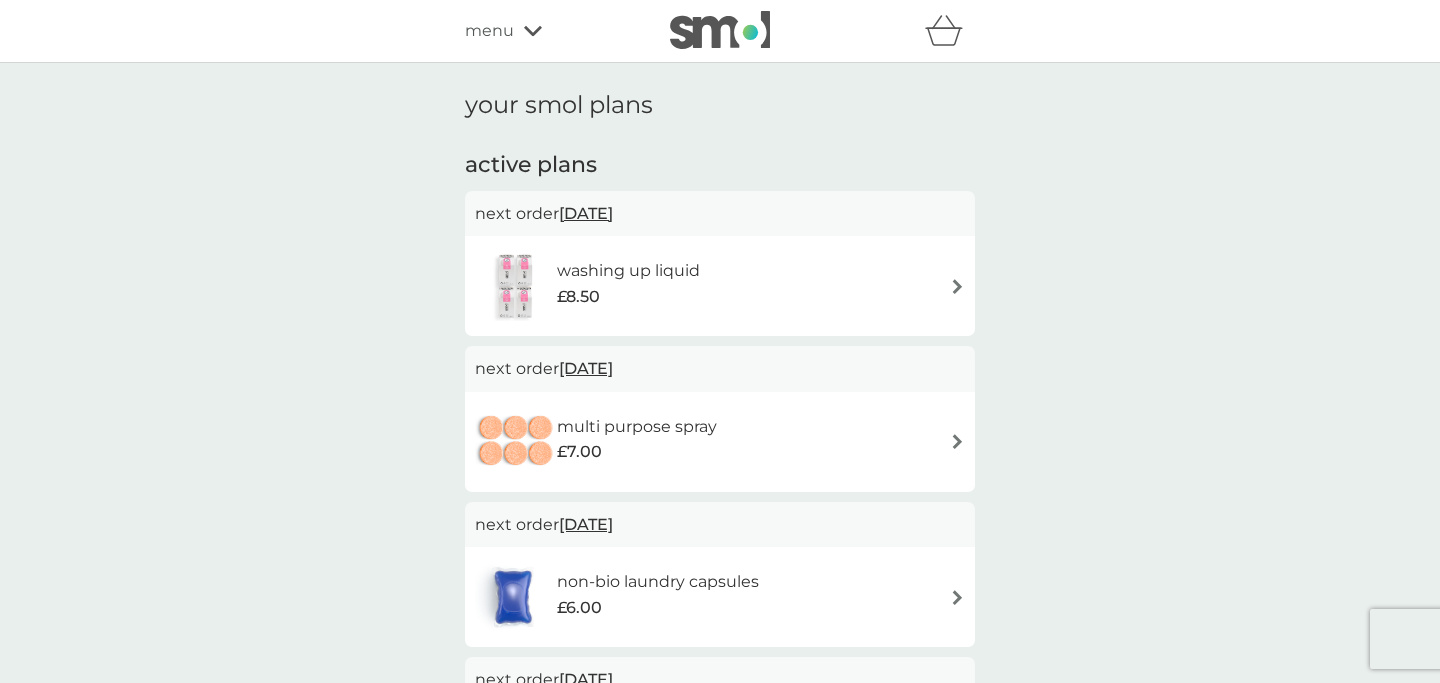 click on "menu" at bounding box center [489, 31] 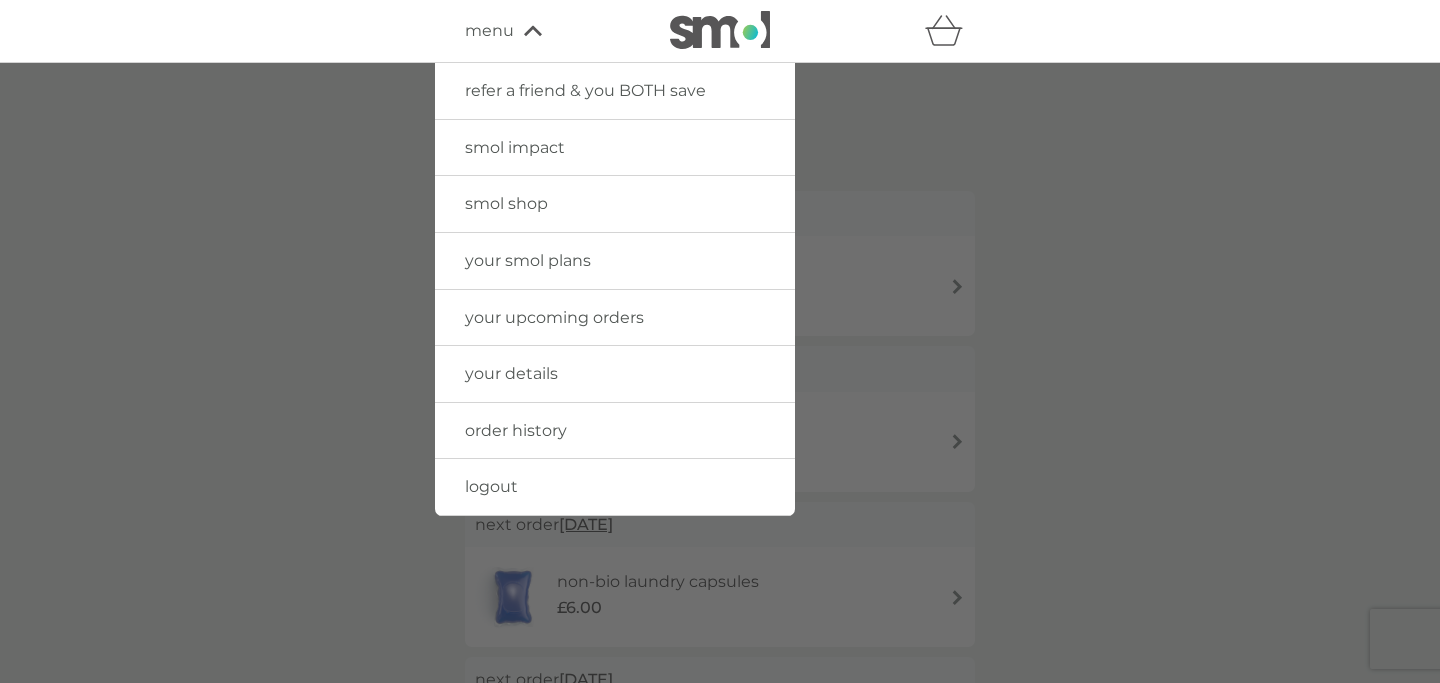 click on "your smol plans" at bounding box center (615, 261) 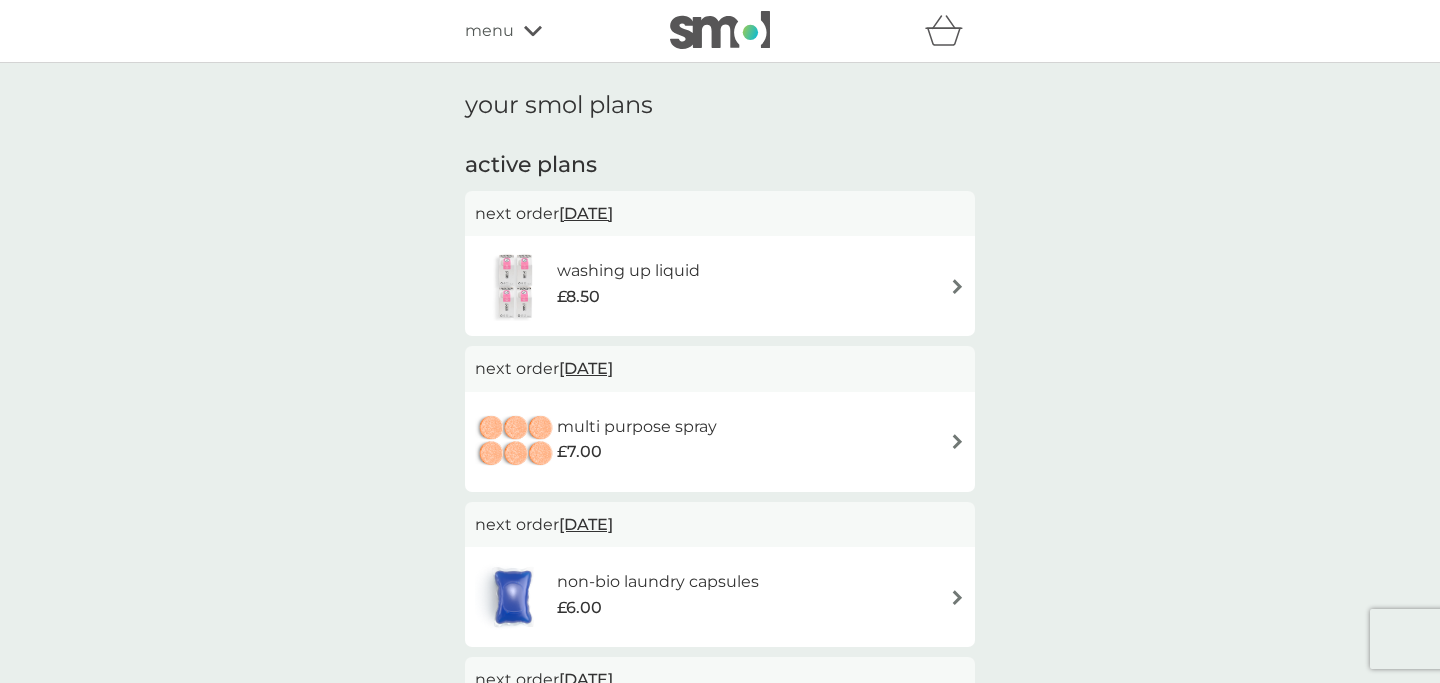 click on "washing up liquid £8.50" at bounding box center [720, 286] 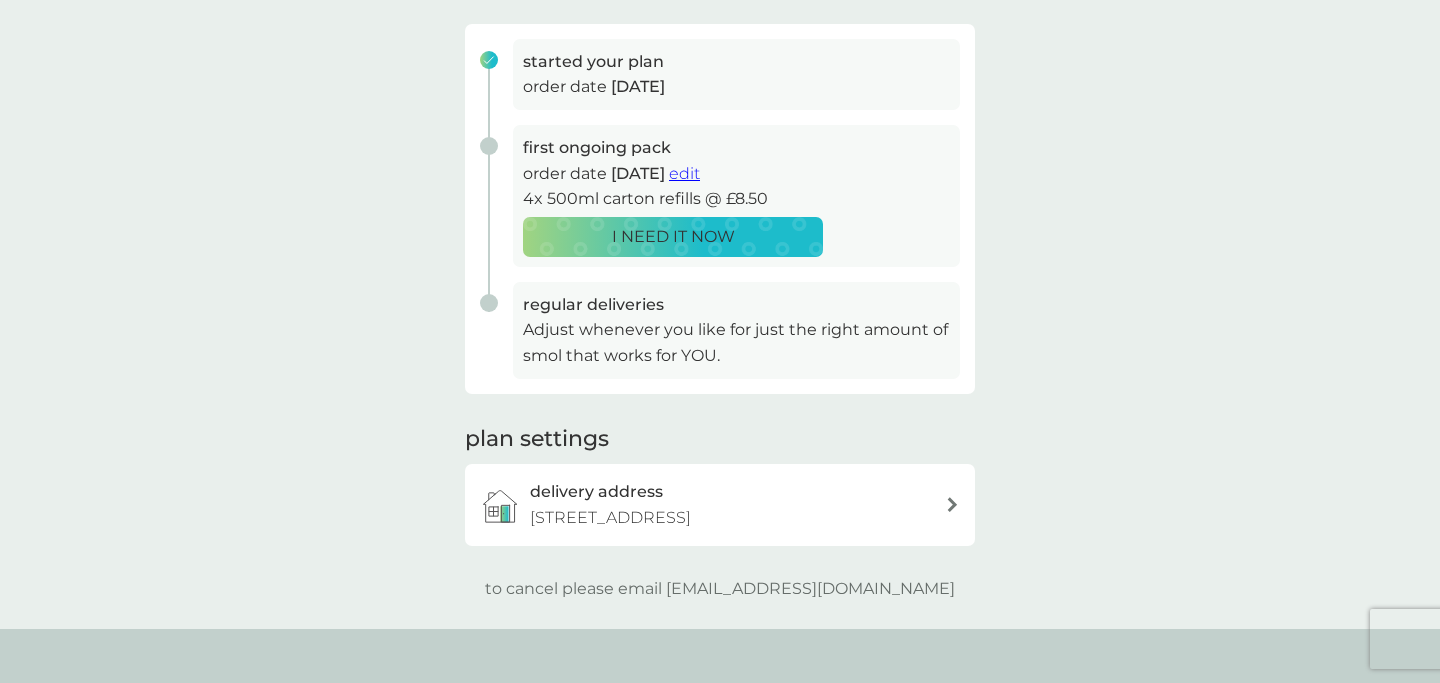 scroll, scrollTop: 302, scrollLeft: 0, axis: vertical 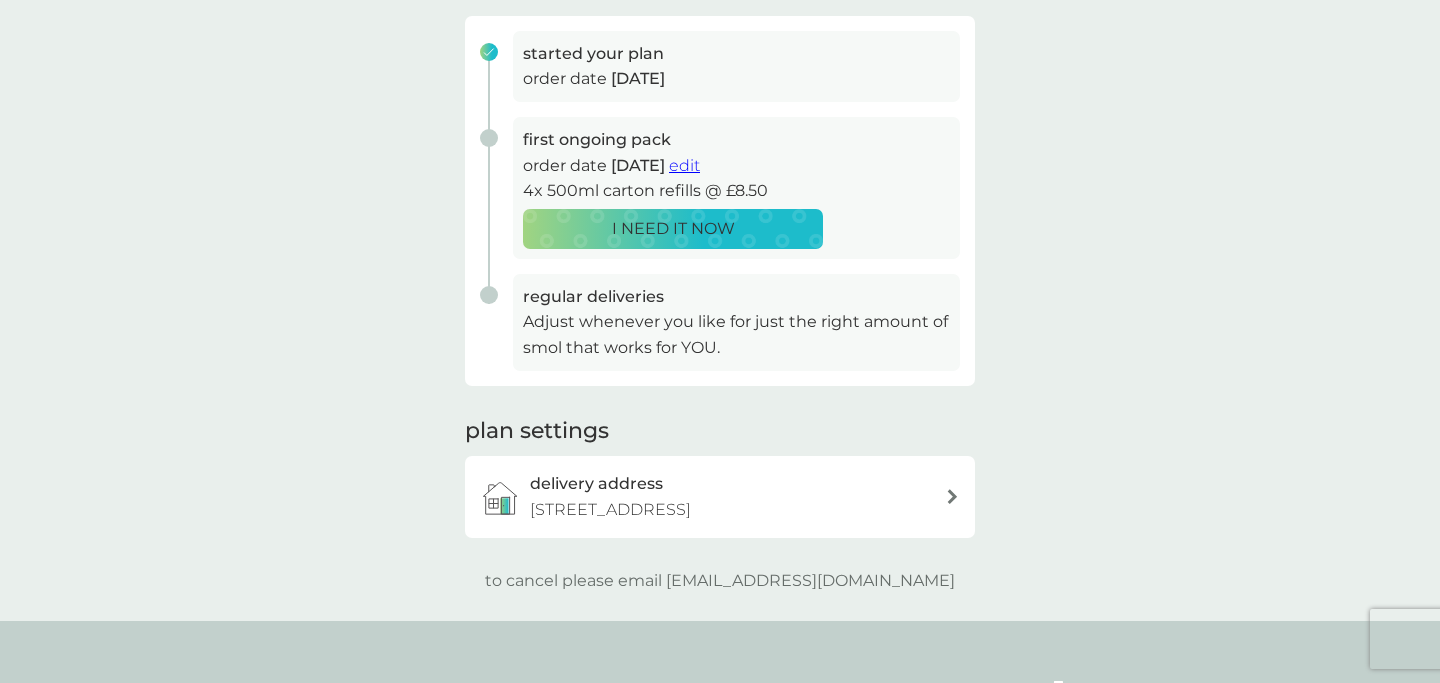 click on "Adjust whenever you like for just the right amount of smol that works for YOU." at bounding box center [736, 334] 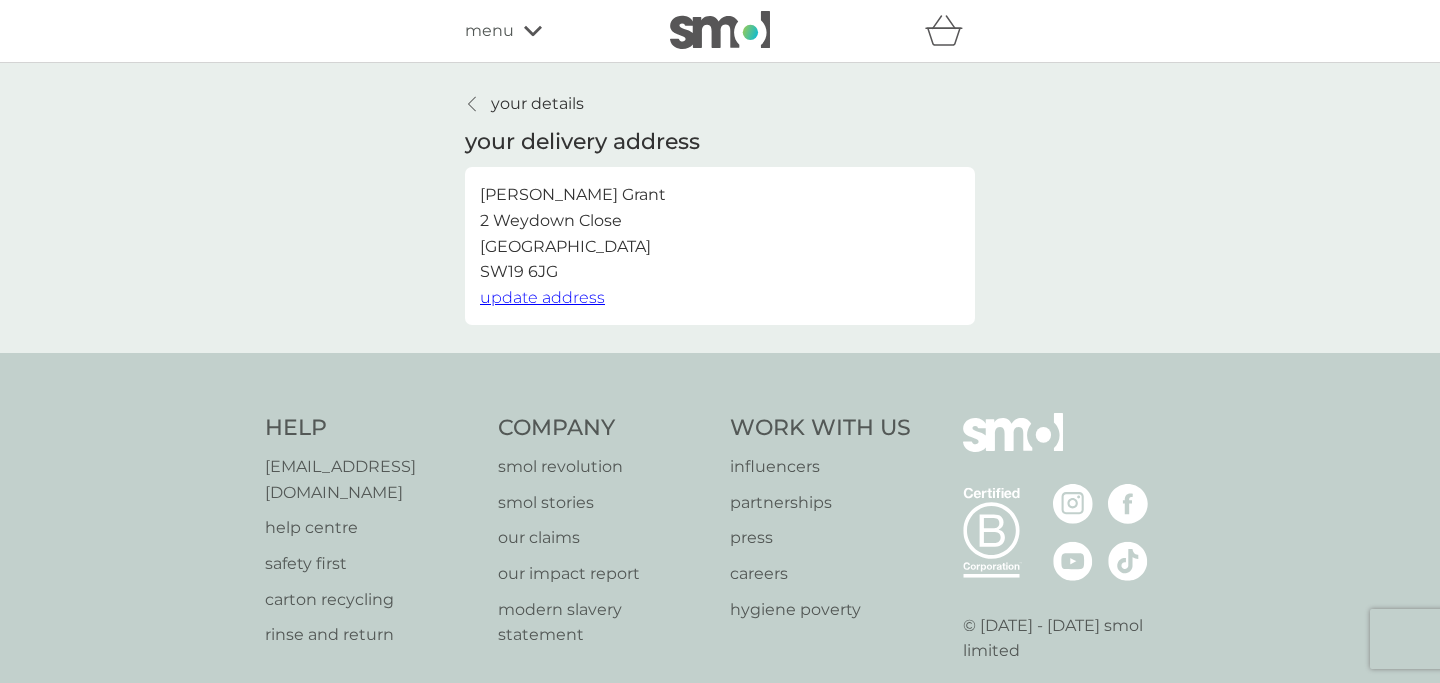 click 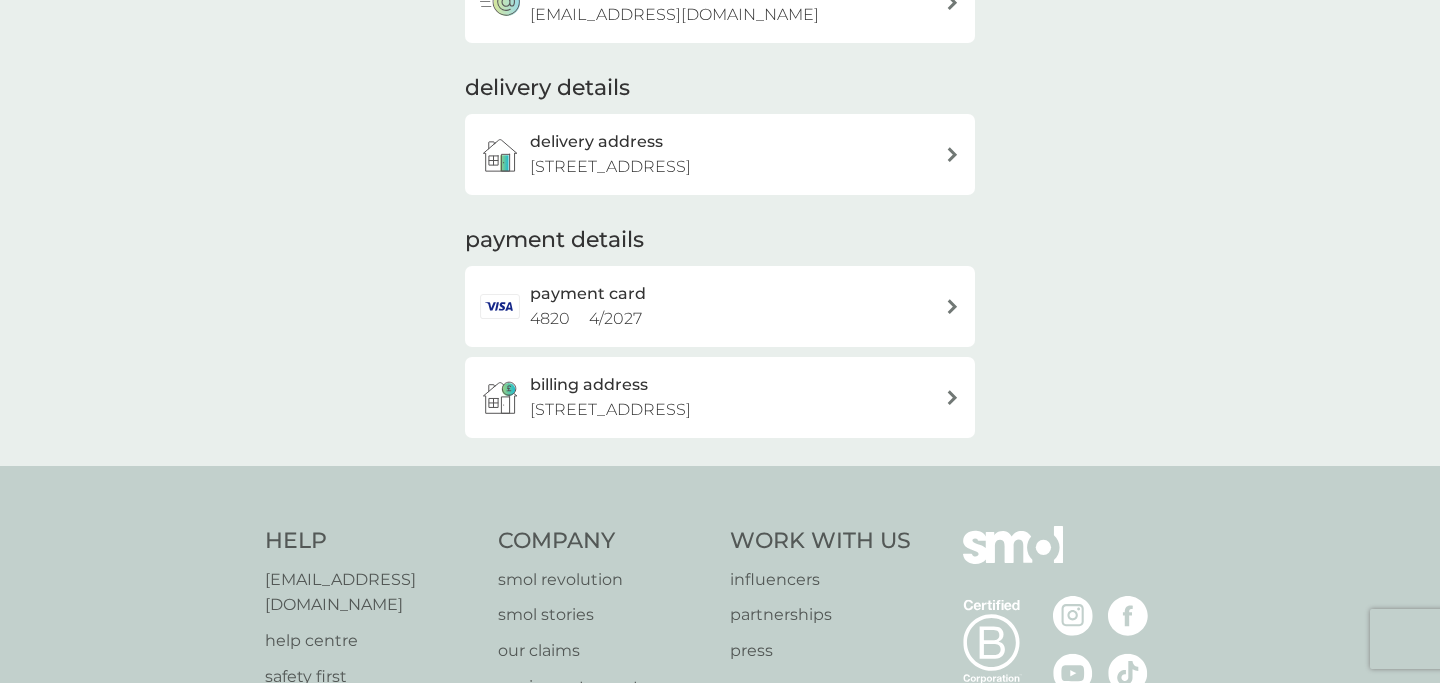 scroll, scrollTop: 0, scrollLeft: 0, axis: both 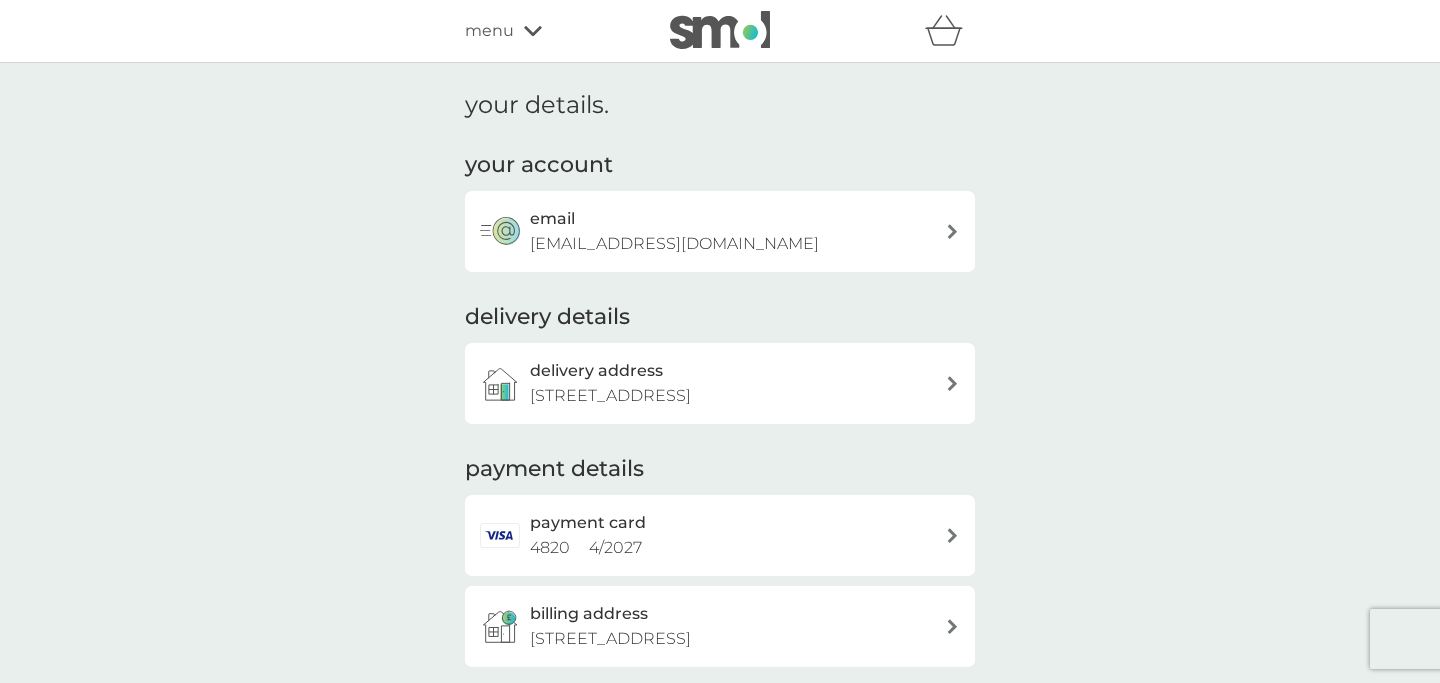 click on "menu" at bounding box center [489, 31] 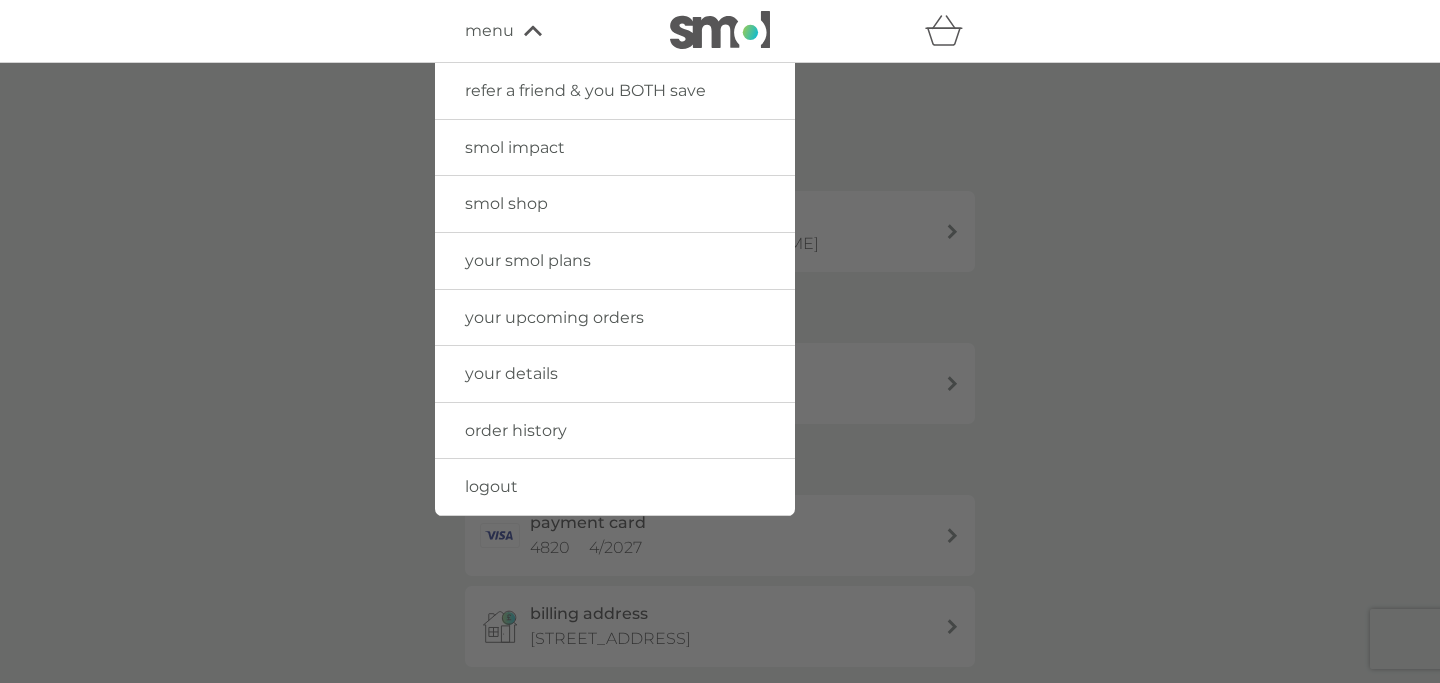 click on "your upcoming orders" at bounding box center (554, 317) 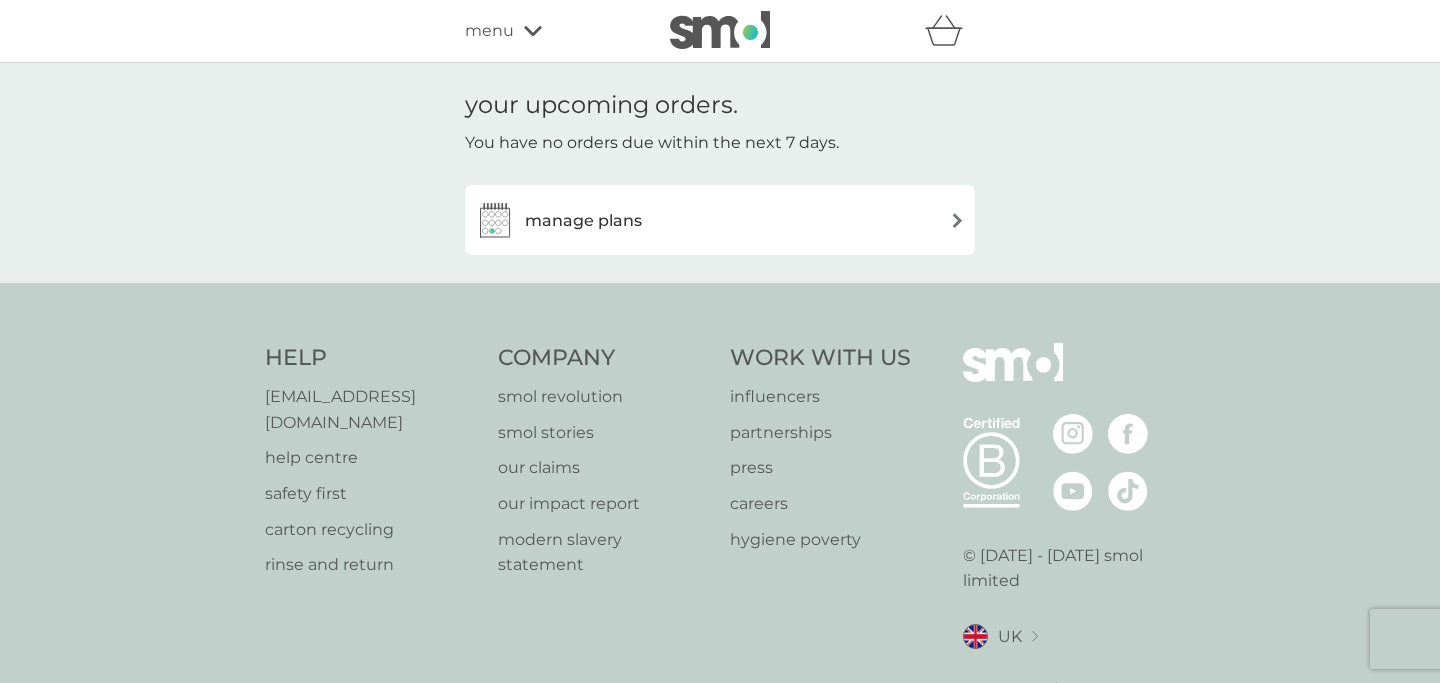 click on "manage plans" at bounding box center (720, 220) 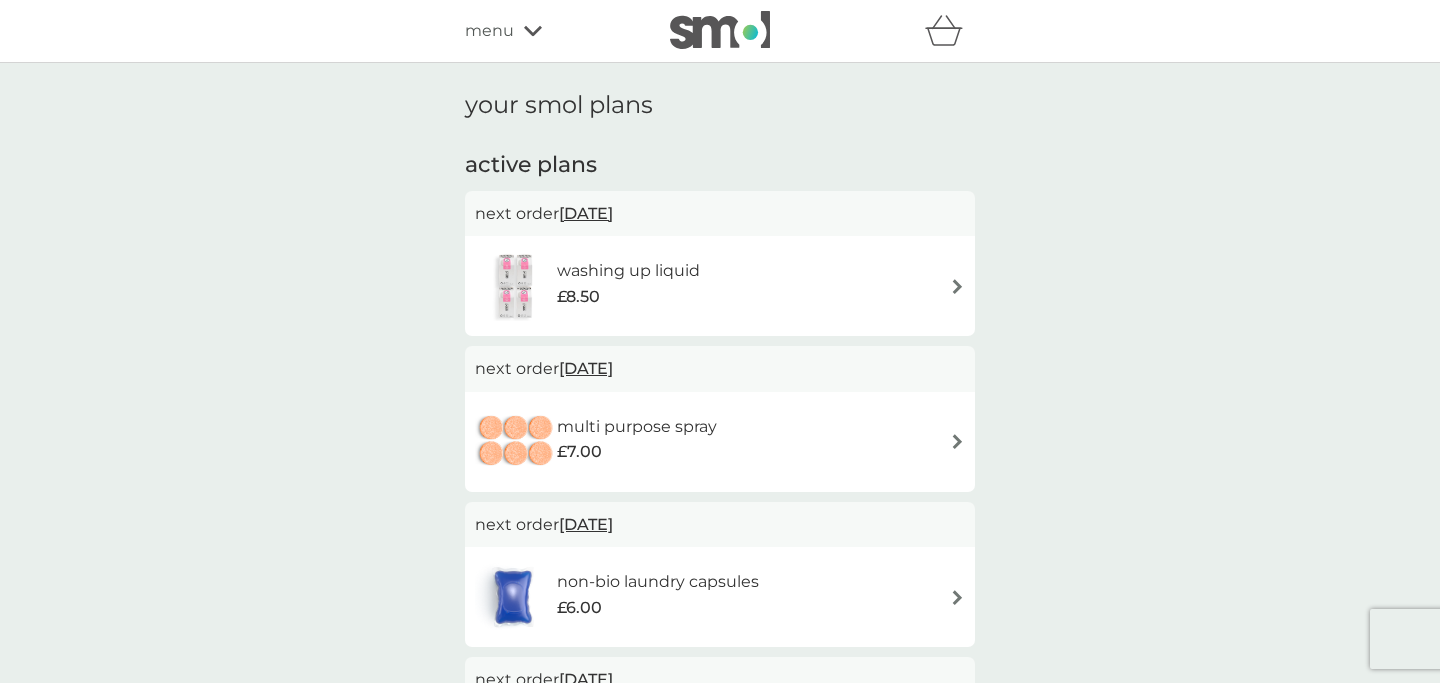 click at bounding box center (957, 286) 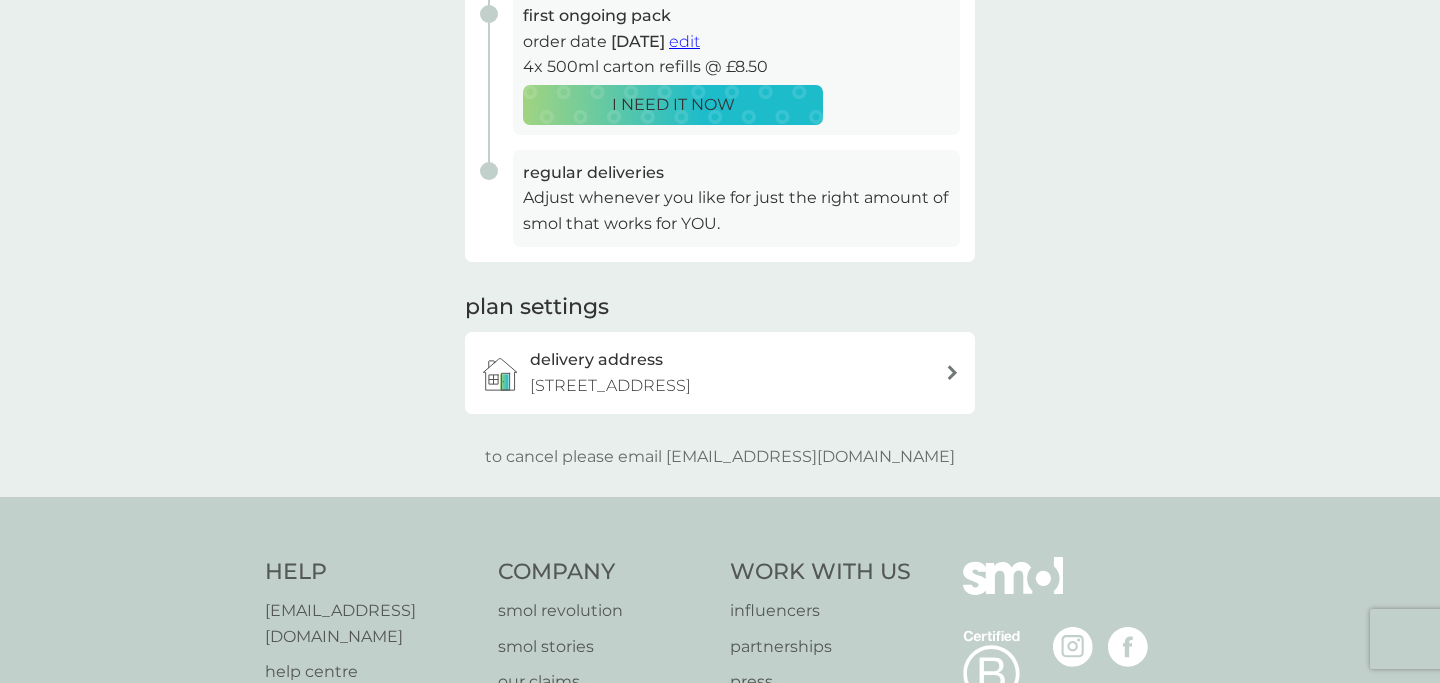 scroll, scrollTop: 0, scrollLeft: 0, axis: both 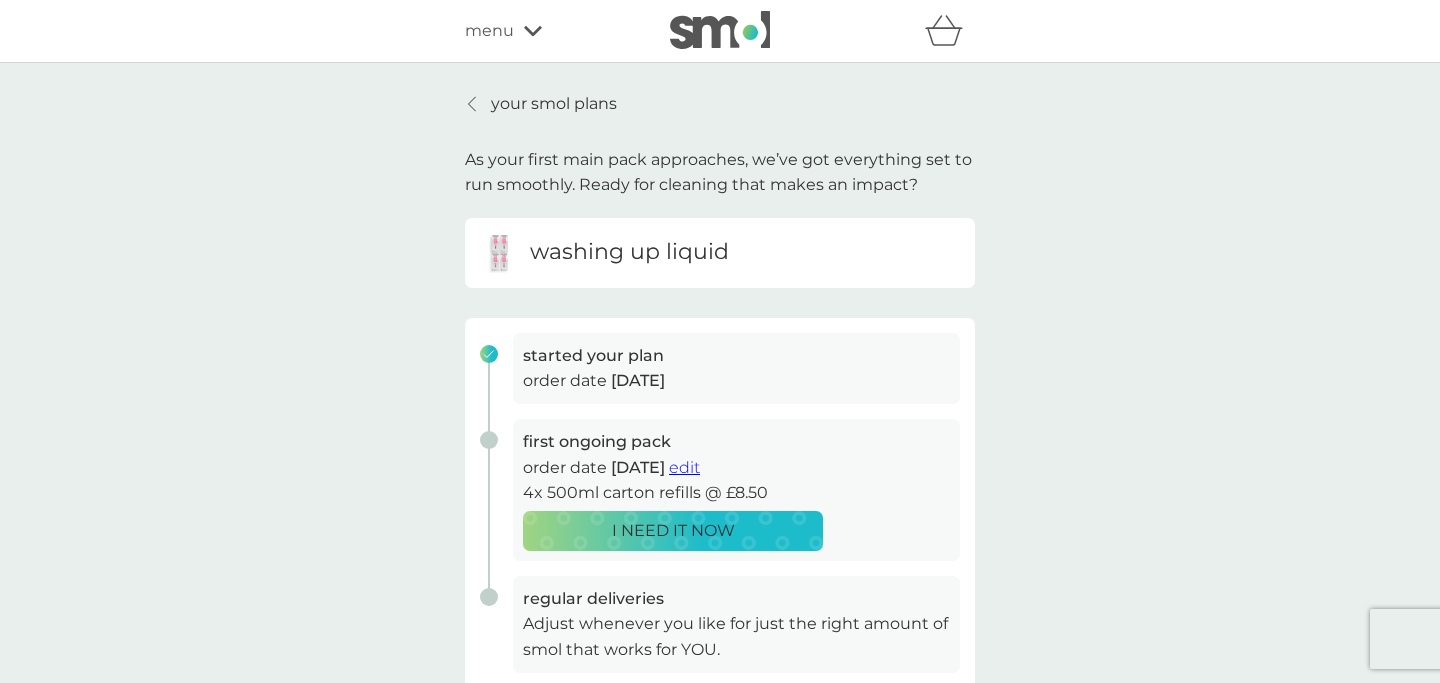 click on "your smol plans" at bounding box center [541, 104] 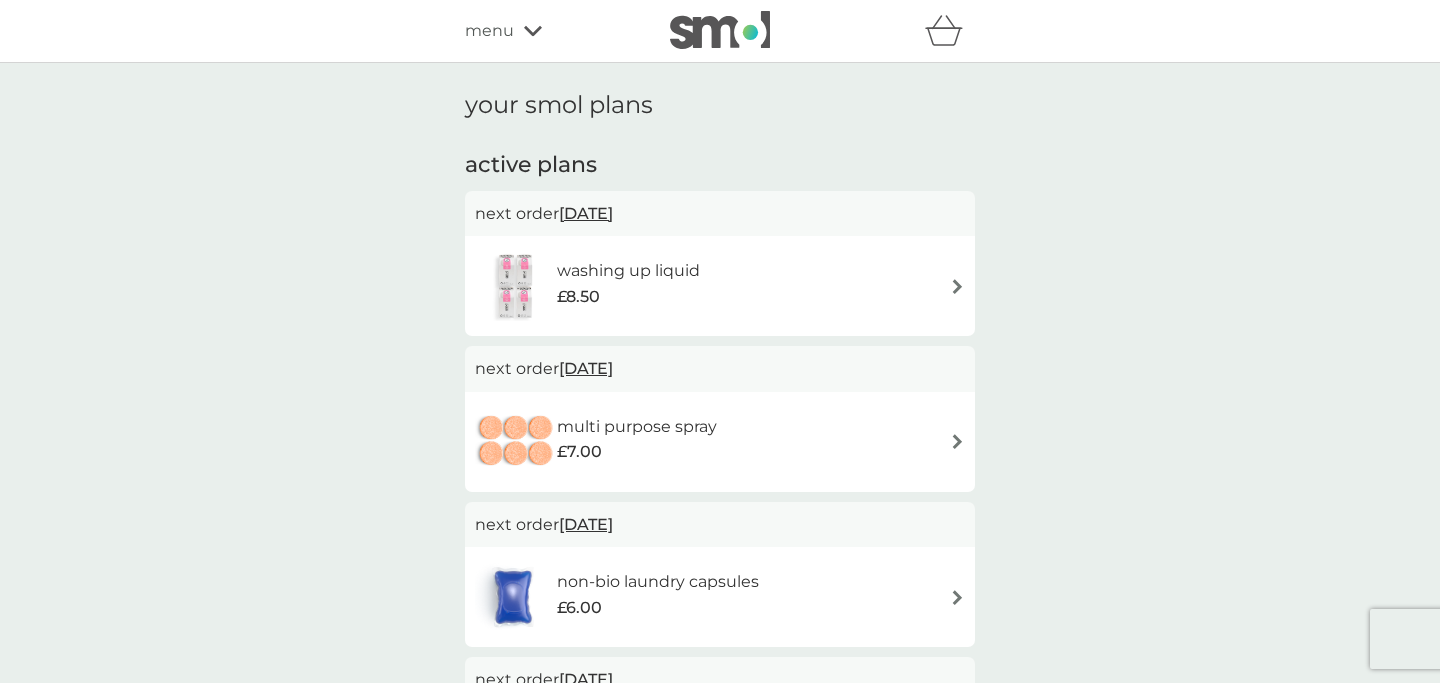 click on "[DATE]" at bounding box center (586, 213) 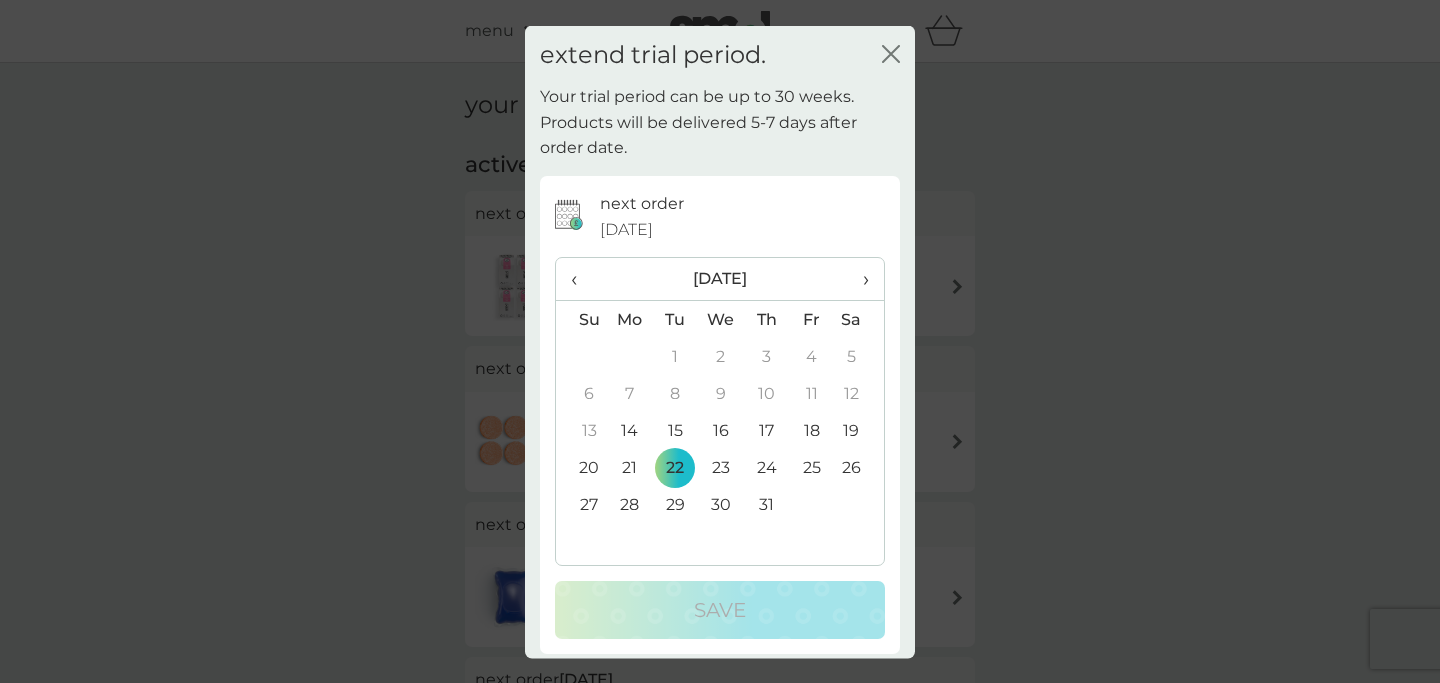 click on "extend trial period. close" at bounding box center (720, 54) 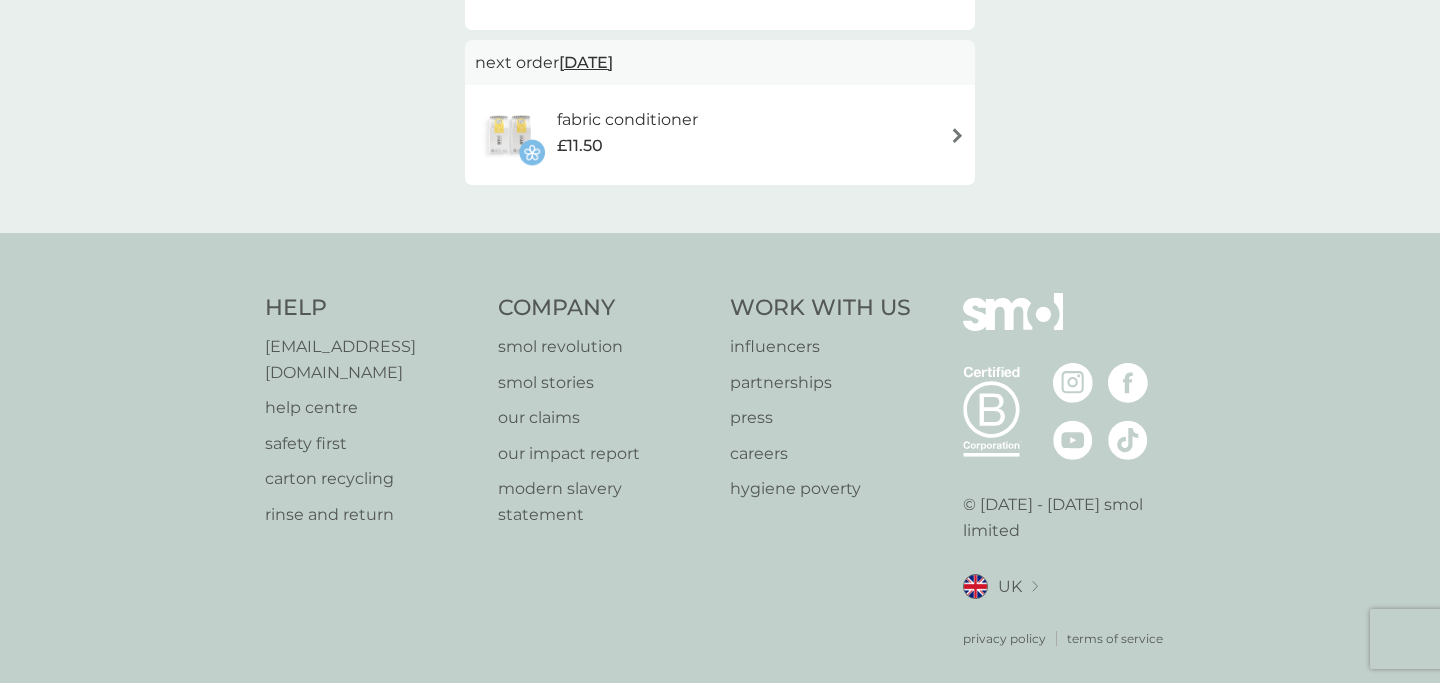 scroll, scrollTop: 0, scrollLeft: 0, axis: both 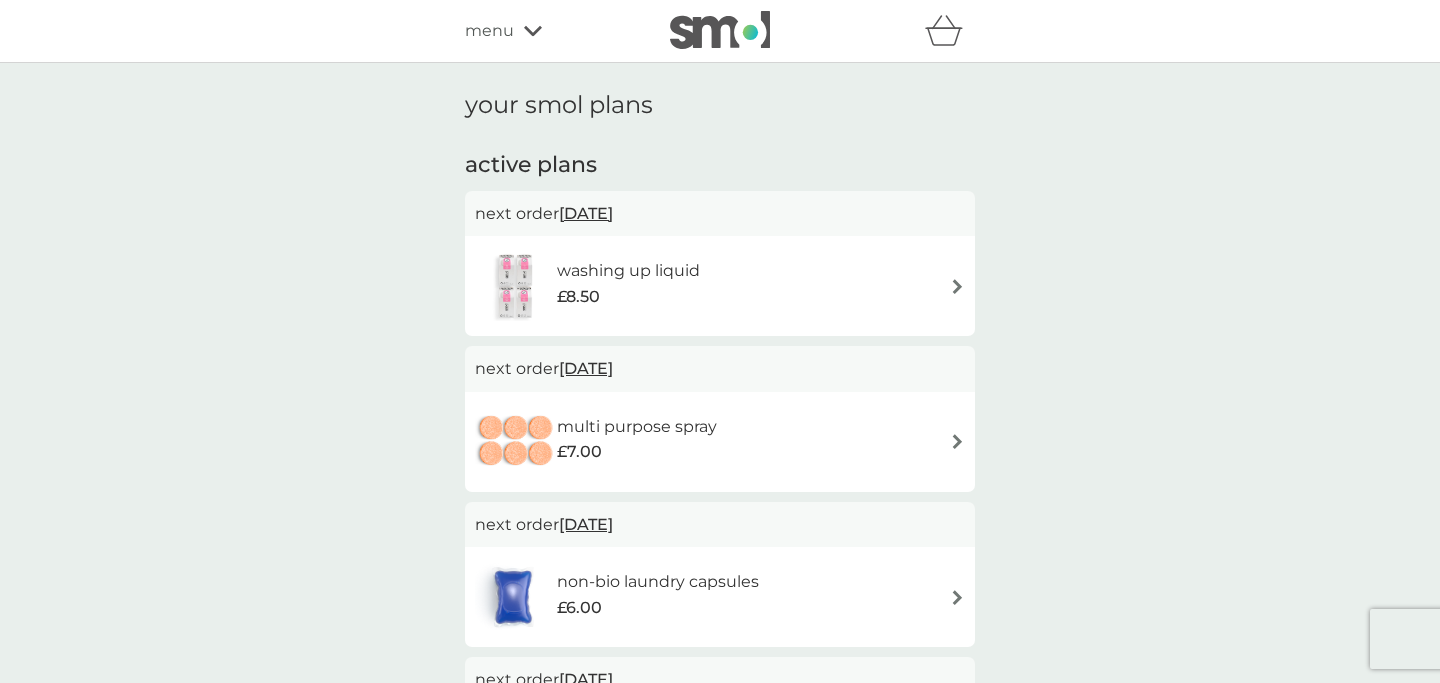 click on "menu" at bounding box center (550, 31) 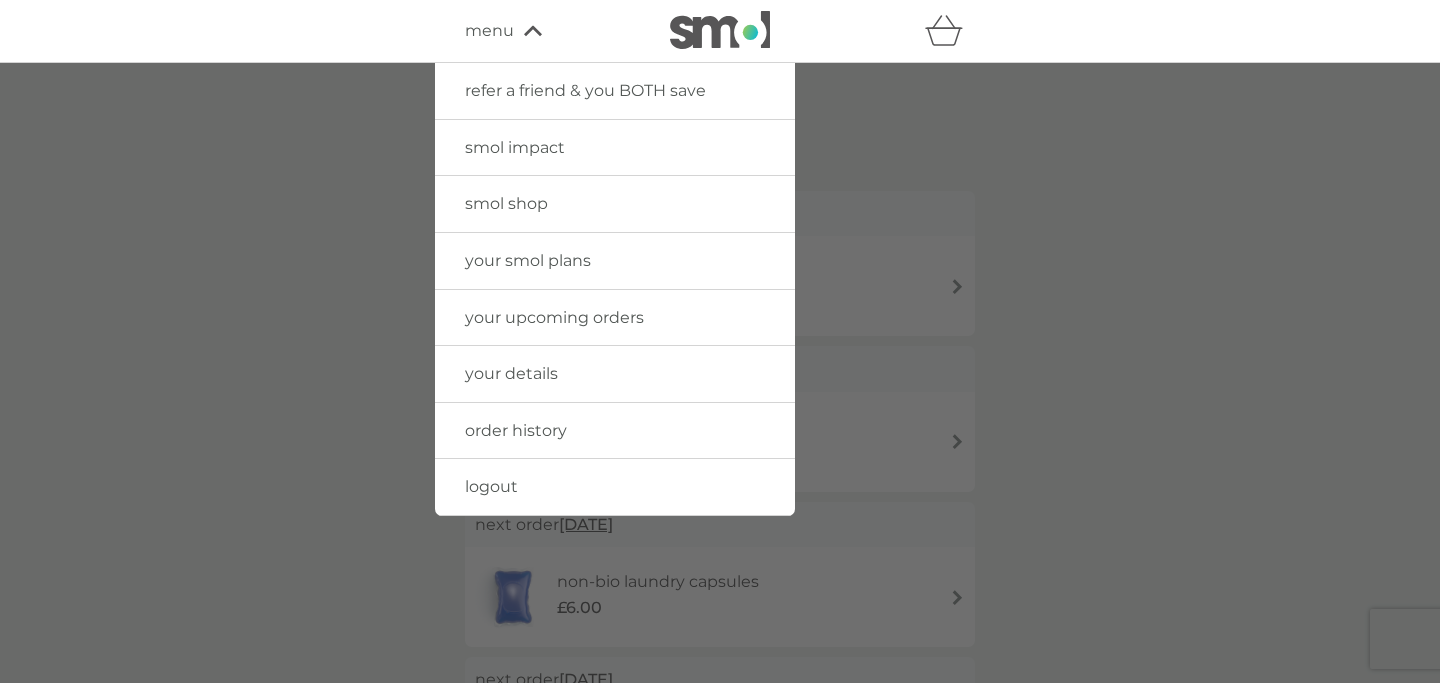 click on "your smol plans" at bounding box center (528, 260) 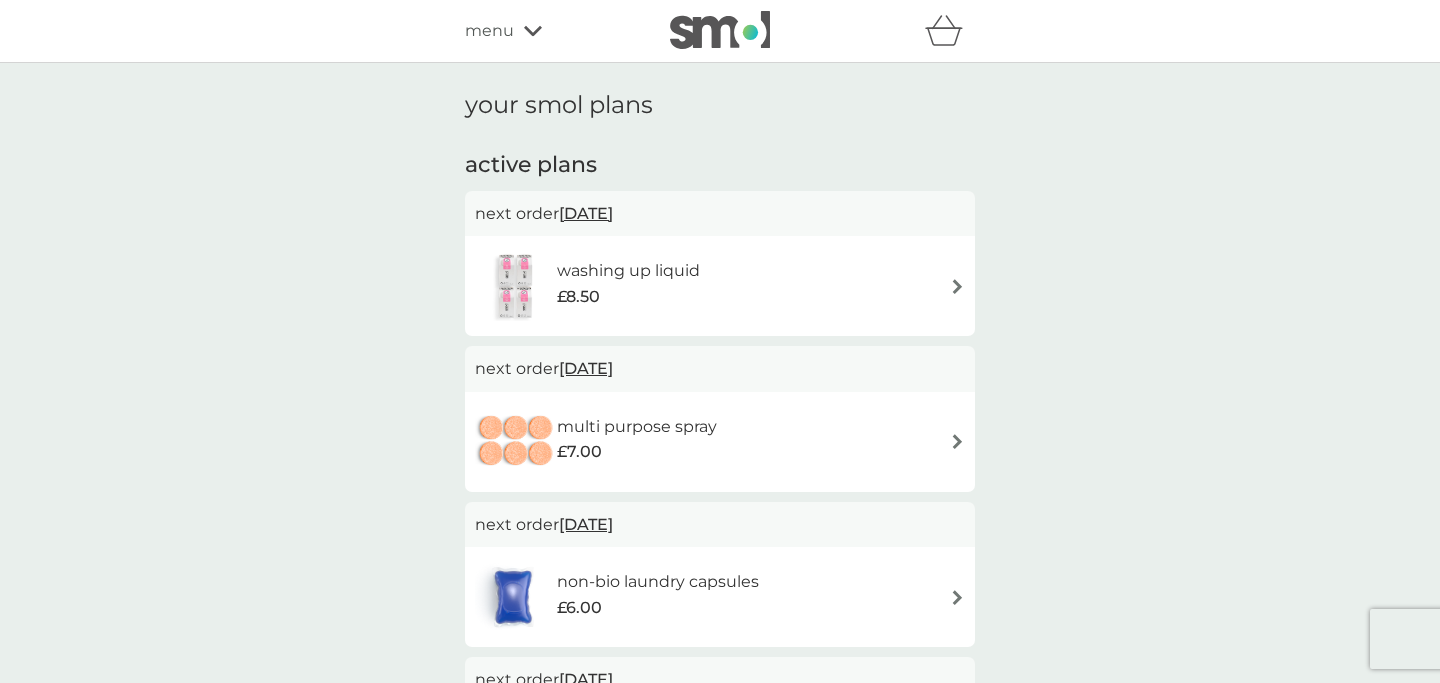 click on "menu" at bounding box center (489, 31) 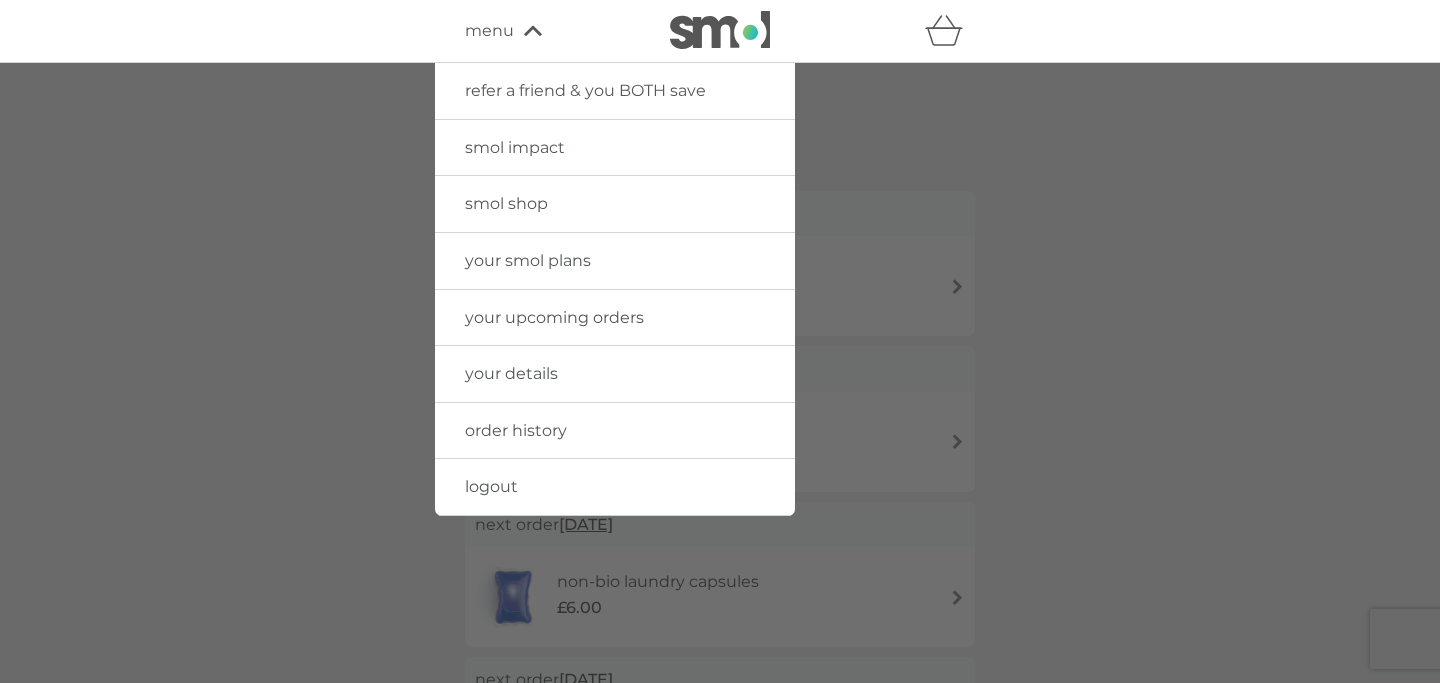 click on "order history" at bounding box center [516, 430] 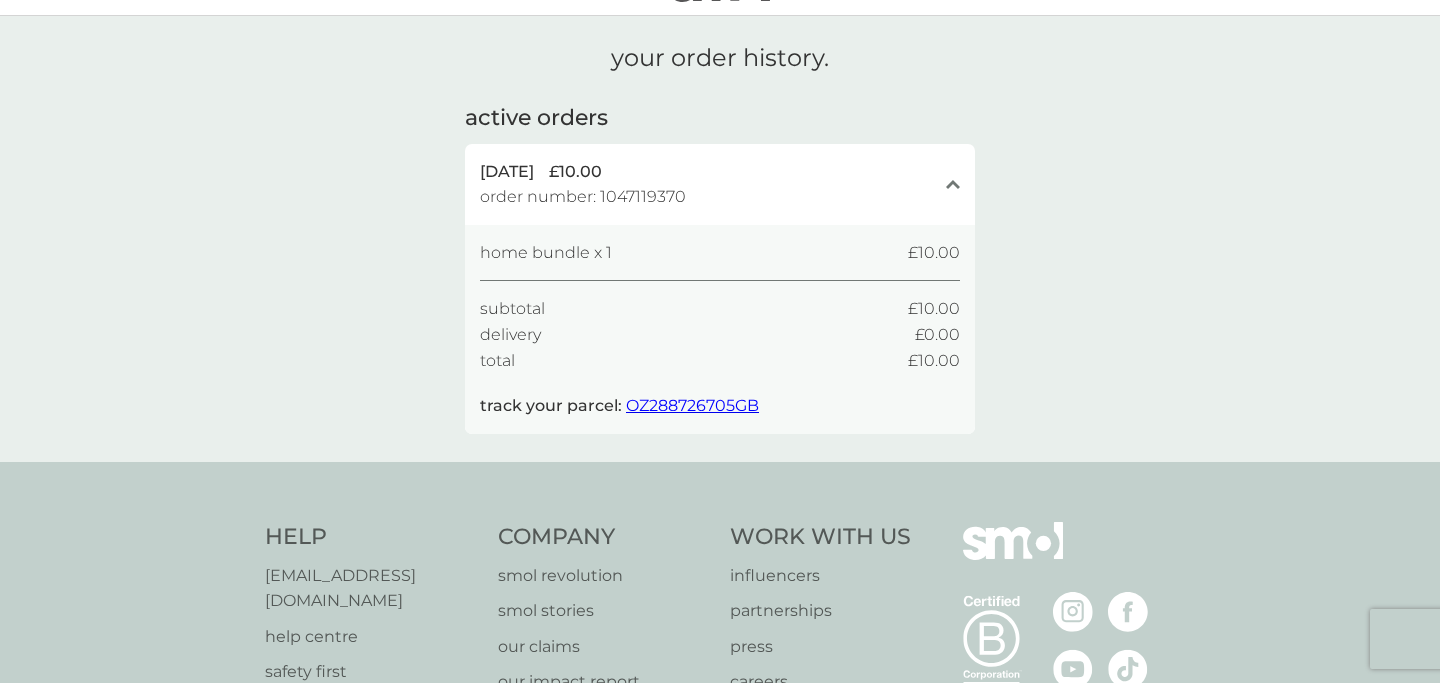 scroll, scrollTop: 0, scrollLeft: 0, axis: both 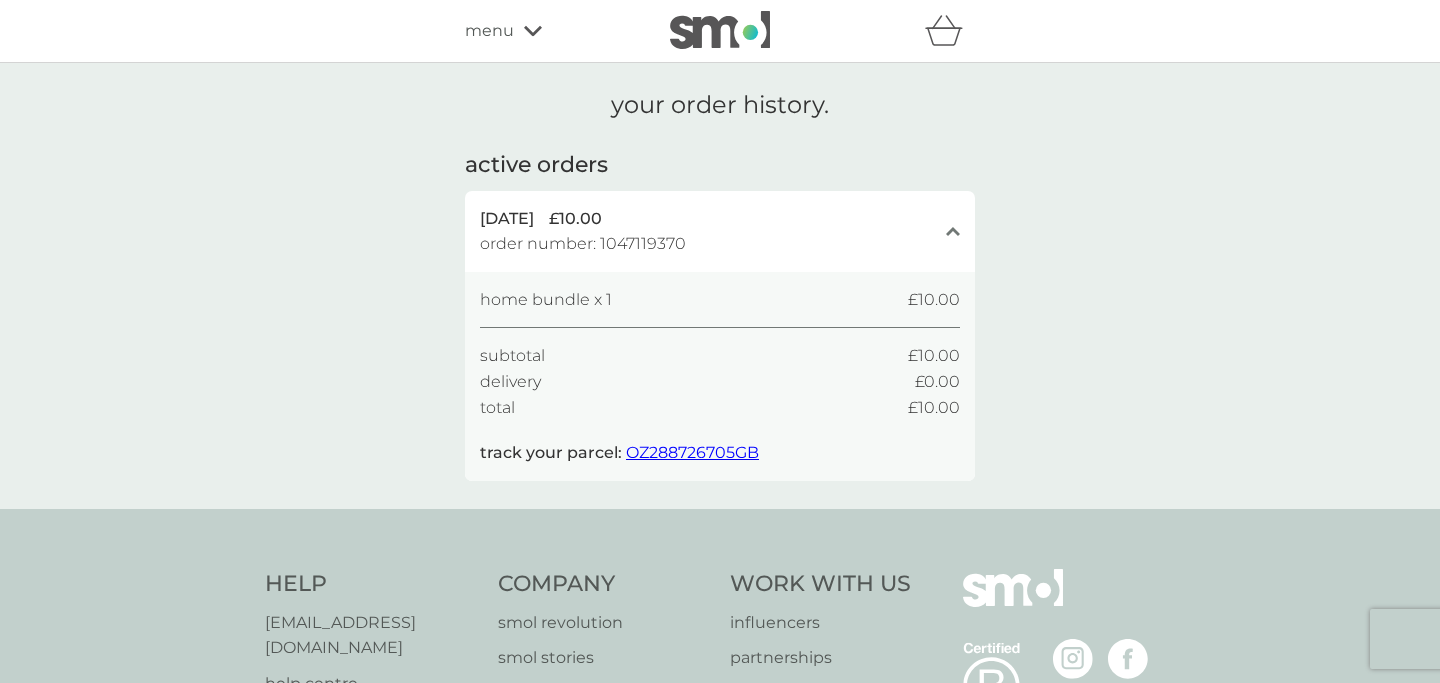 click on "refer a friend & you BOTH save smol impact smol shop your smol plans your upcoming orders your details order history logout menu" at bounding box center (720, 31) 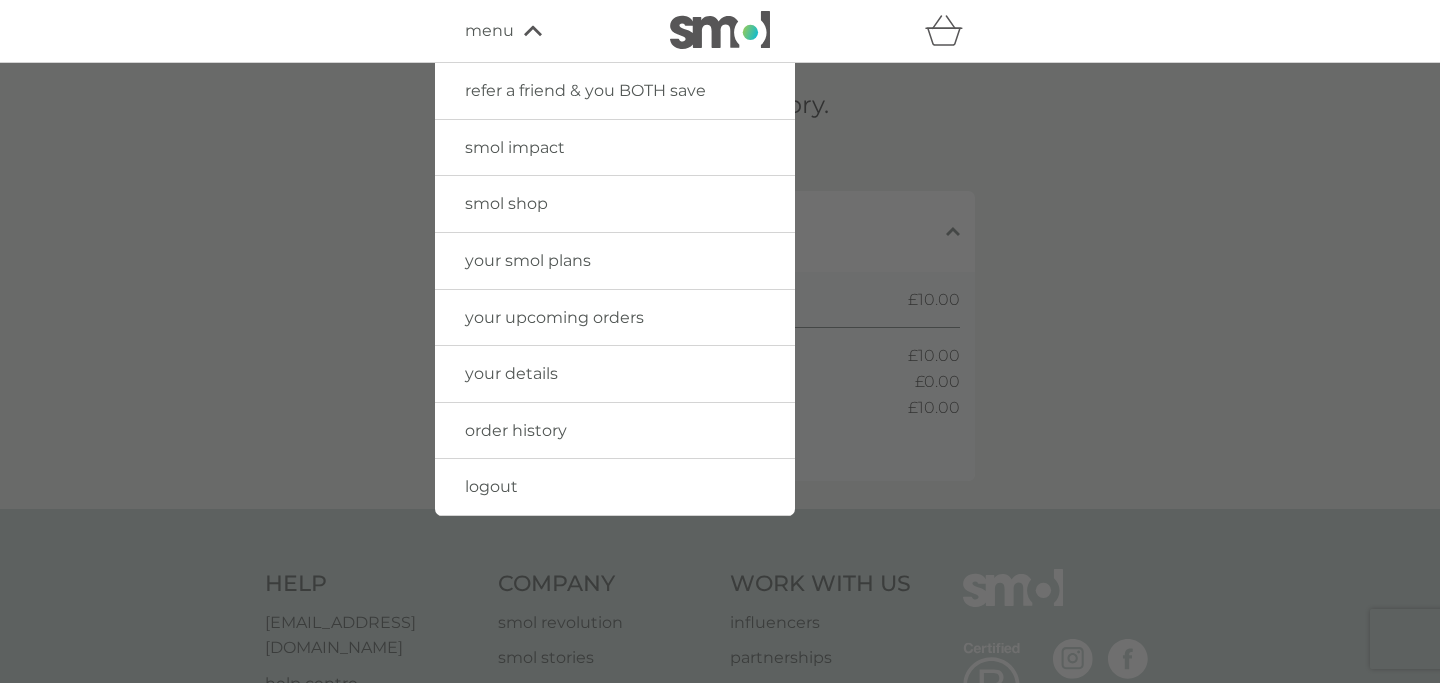 click on "your upcoming orders" at bounding box center [554, 317] 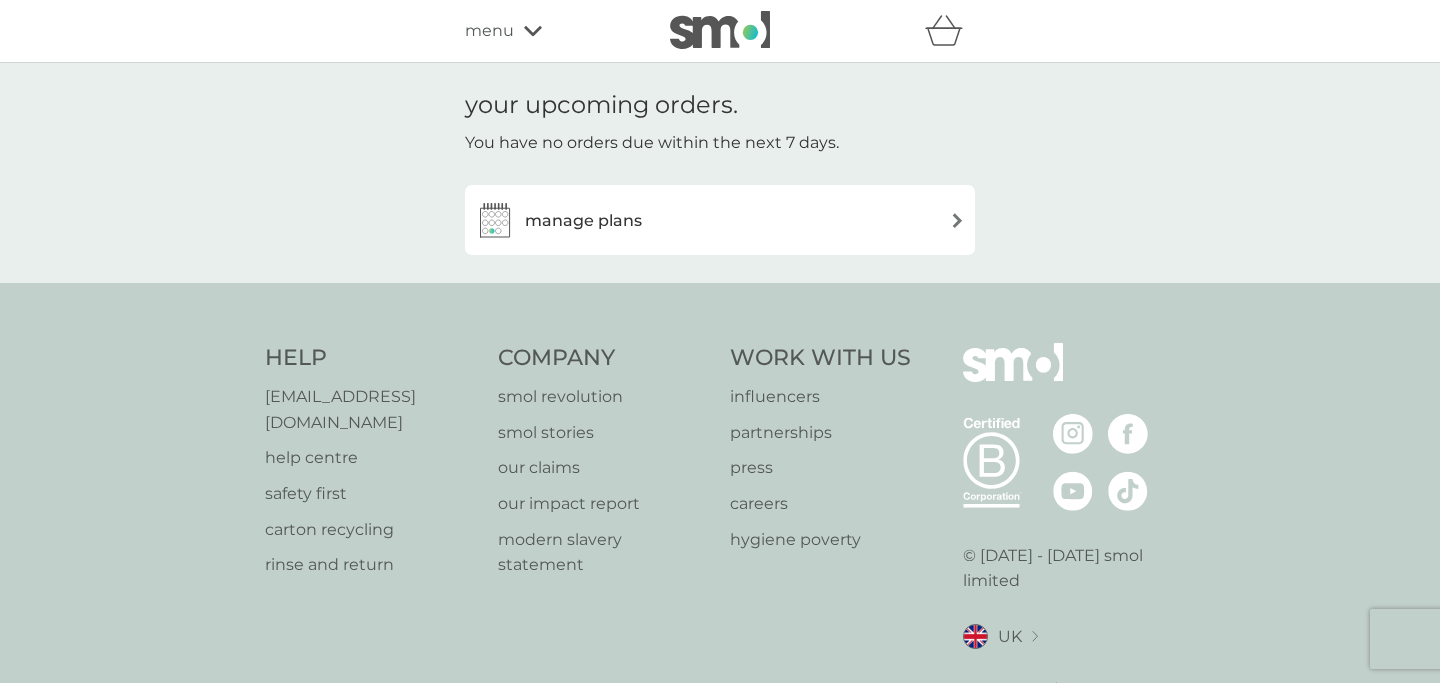 click on "manage plans" at bounding box center (720, 220) 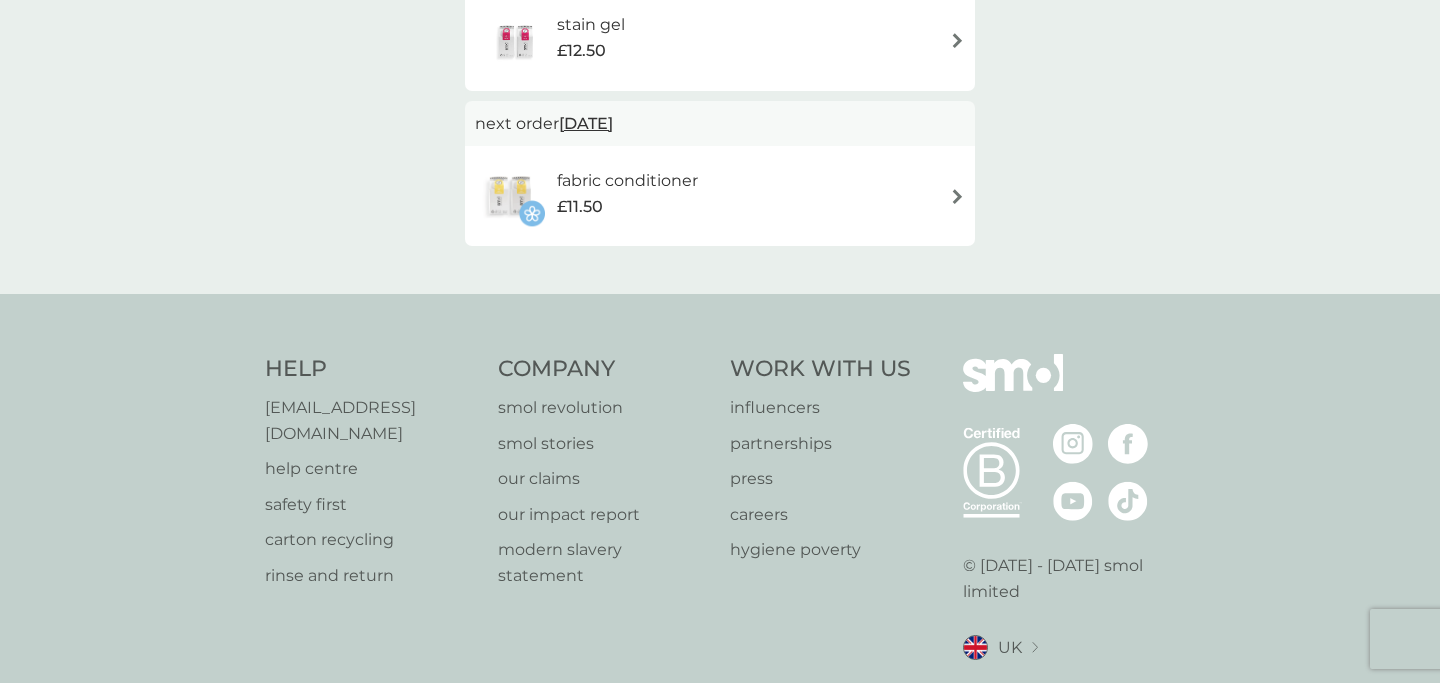 scroll, scrollTop: 872, scrollLeft: 0, axis: vertical 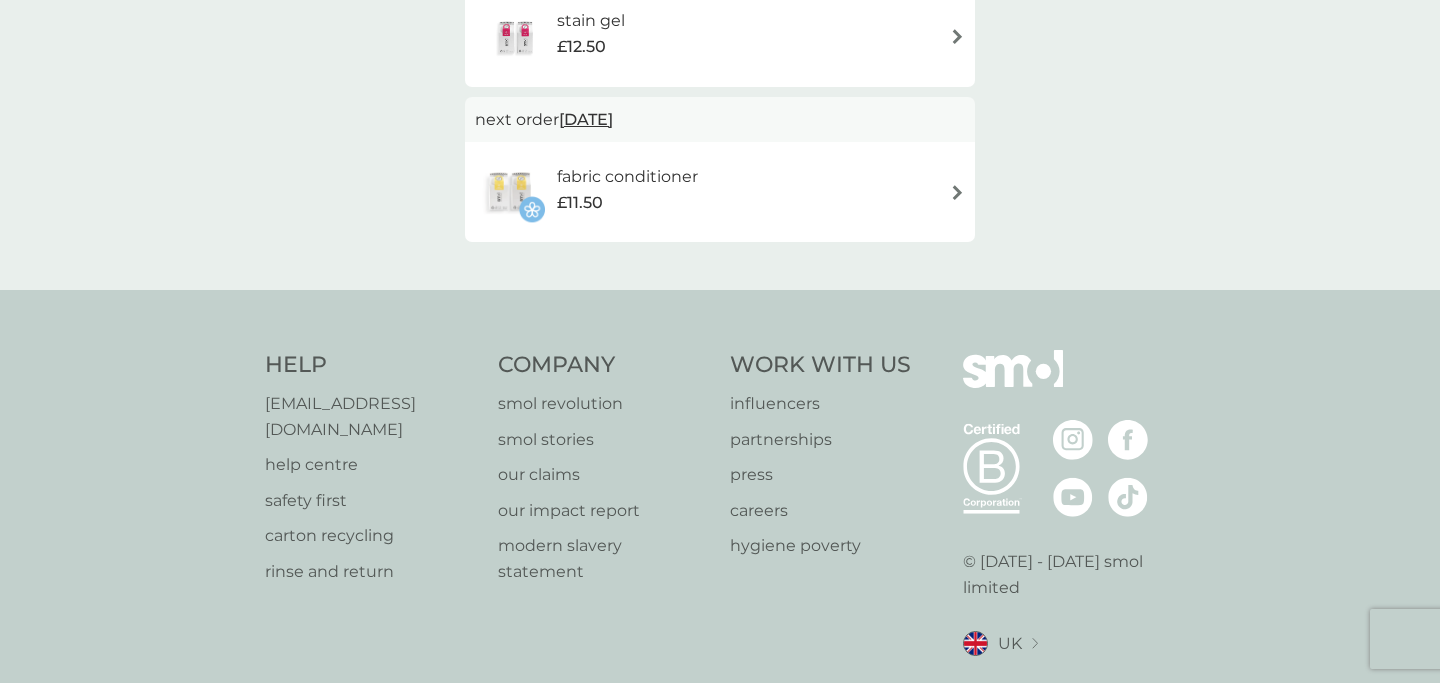 click at bounding box center [957, 192] 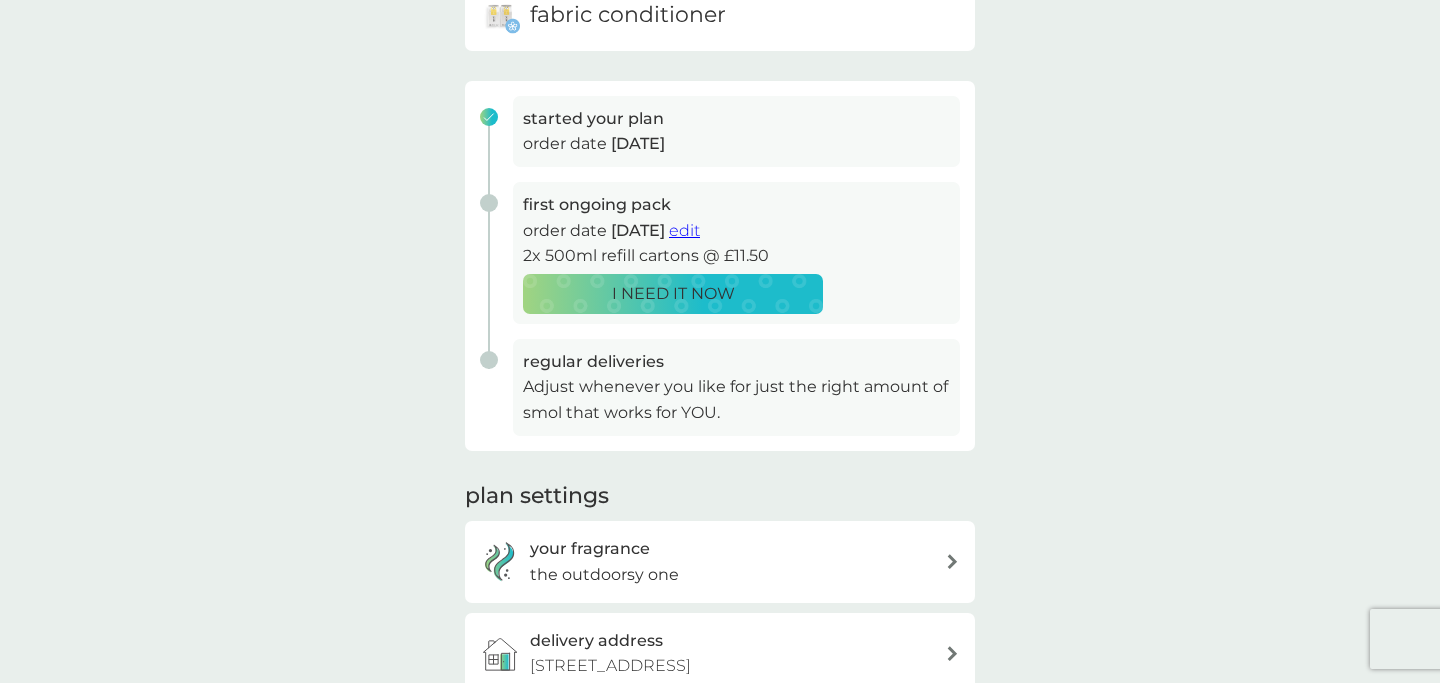 scroll, scrollTop: 244, scrollLeft: 0, axis: vertical 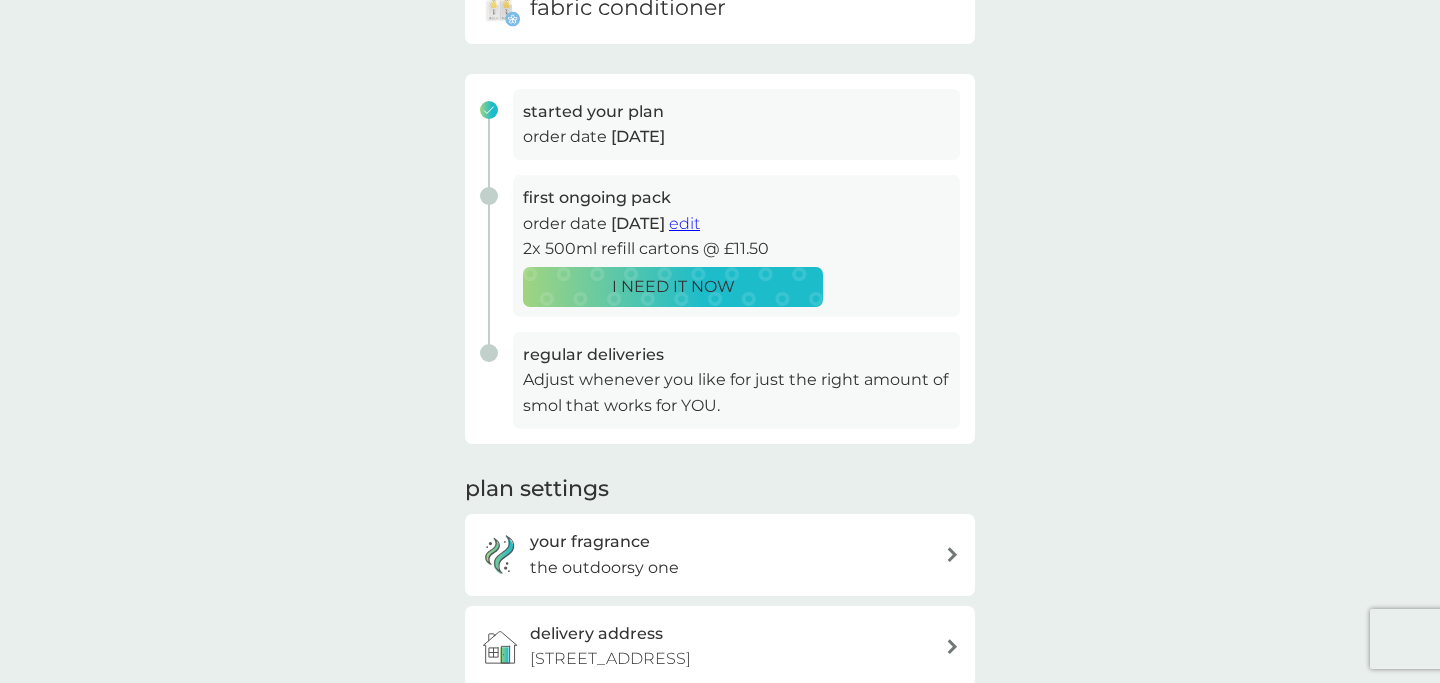 click on "edit" at bounding box center (684, 223) 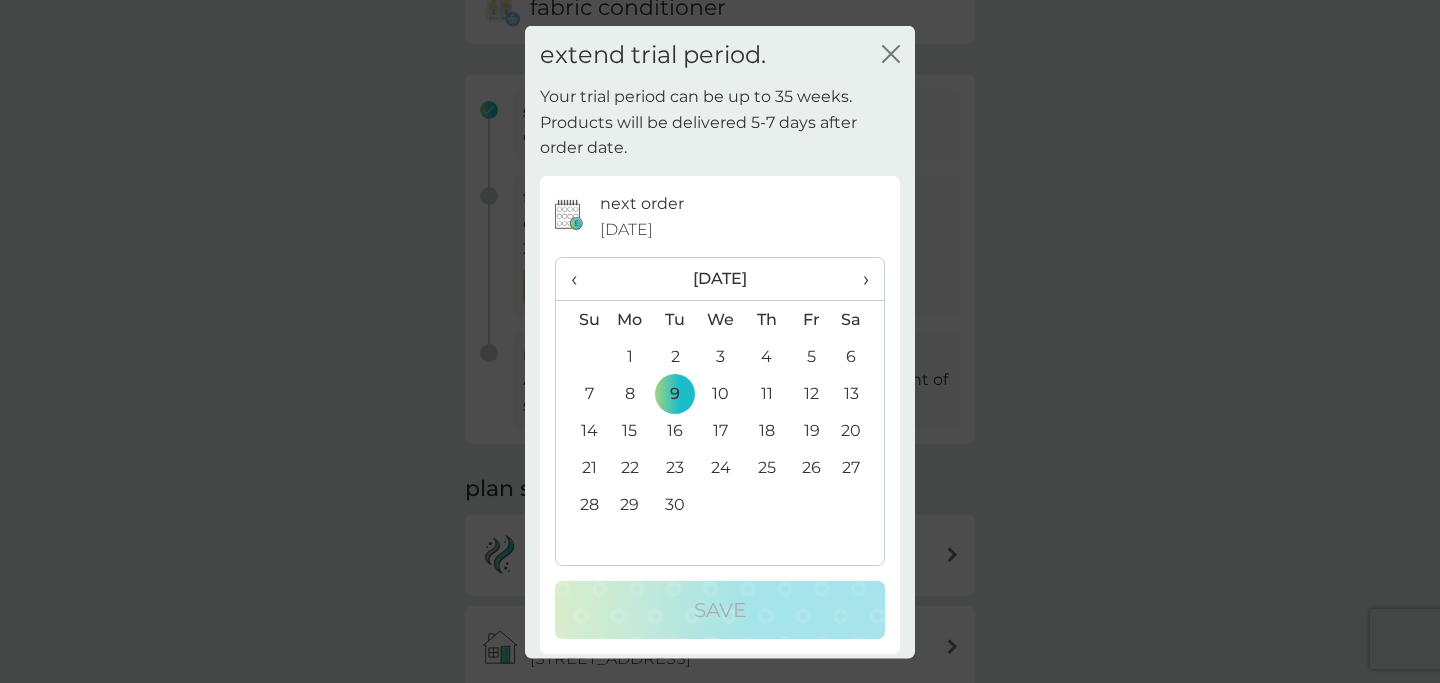scroll, scrollTop: 11, scrollLeft: 0, axis: vertical 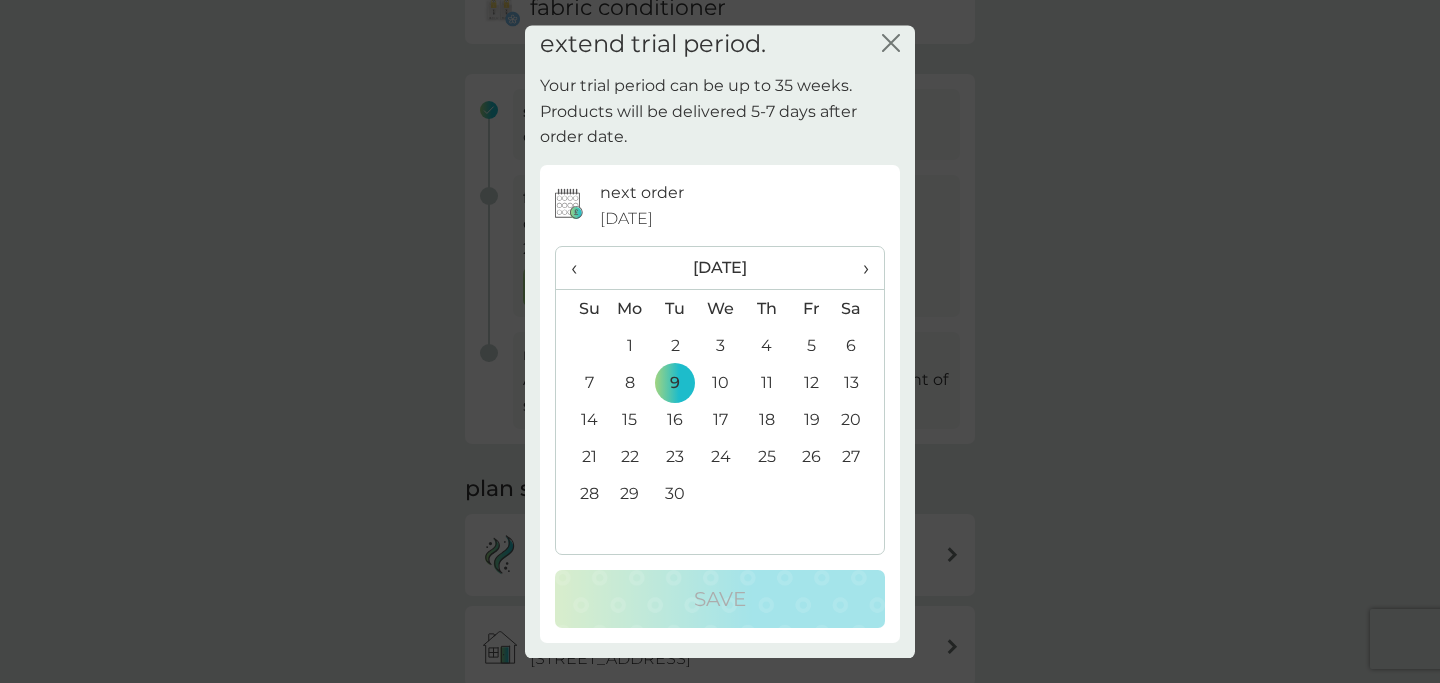 click on "close" 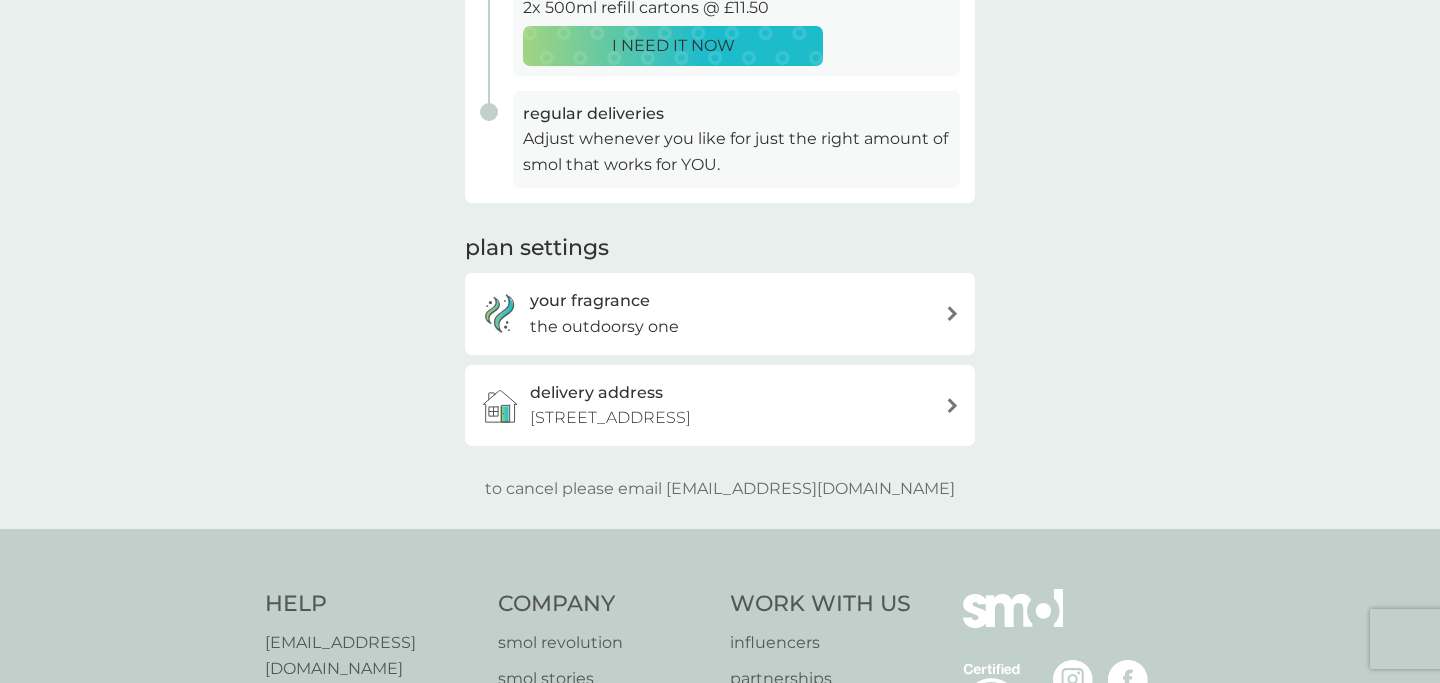 scroll, scrollTop: 668, scrollLeft: 0, axis: vertical 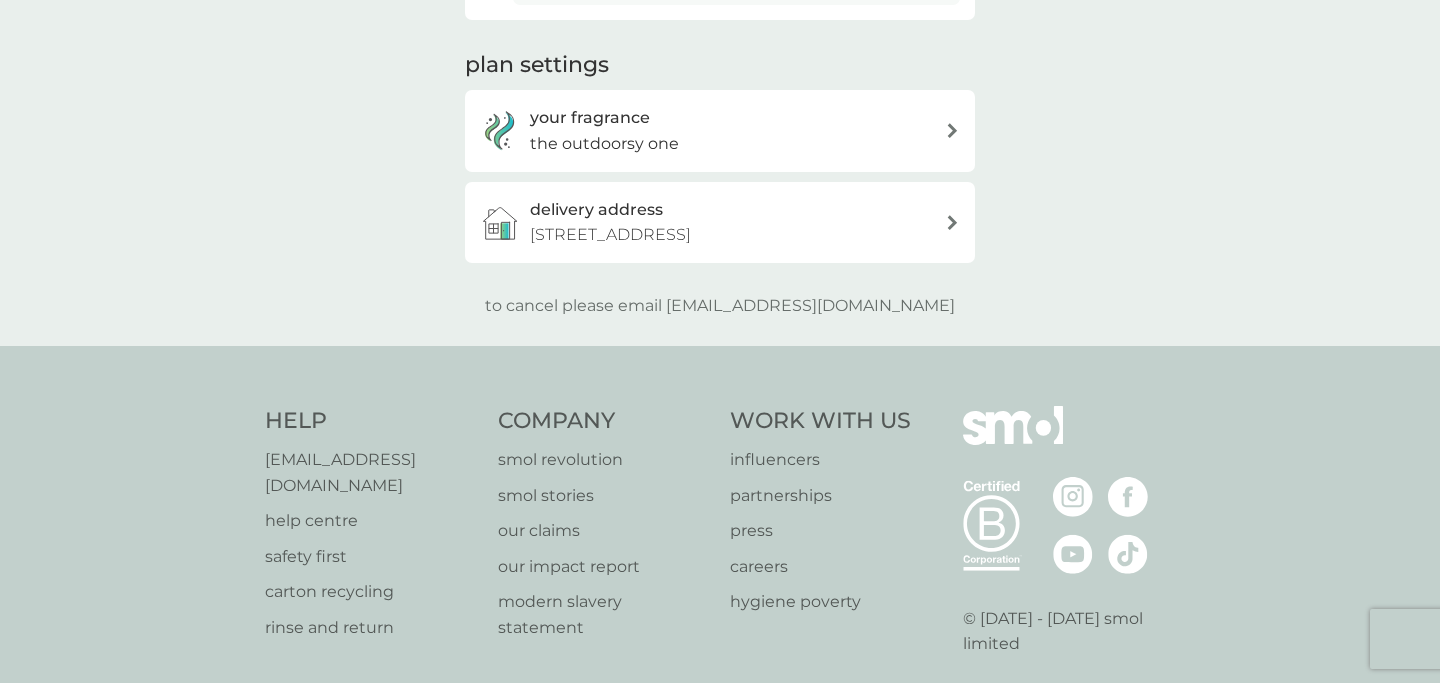 click on "your fragrance the outdoorsy one" at bounding box center [720, 130] 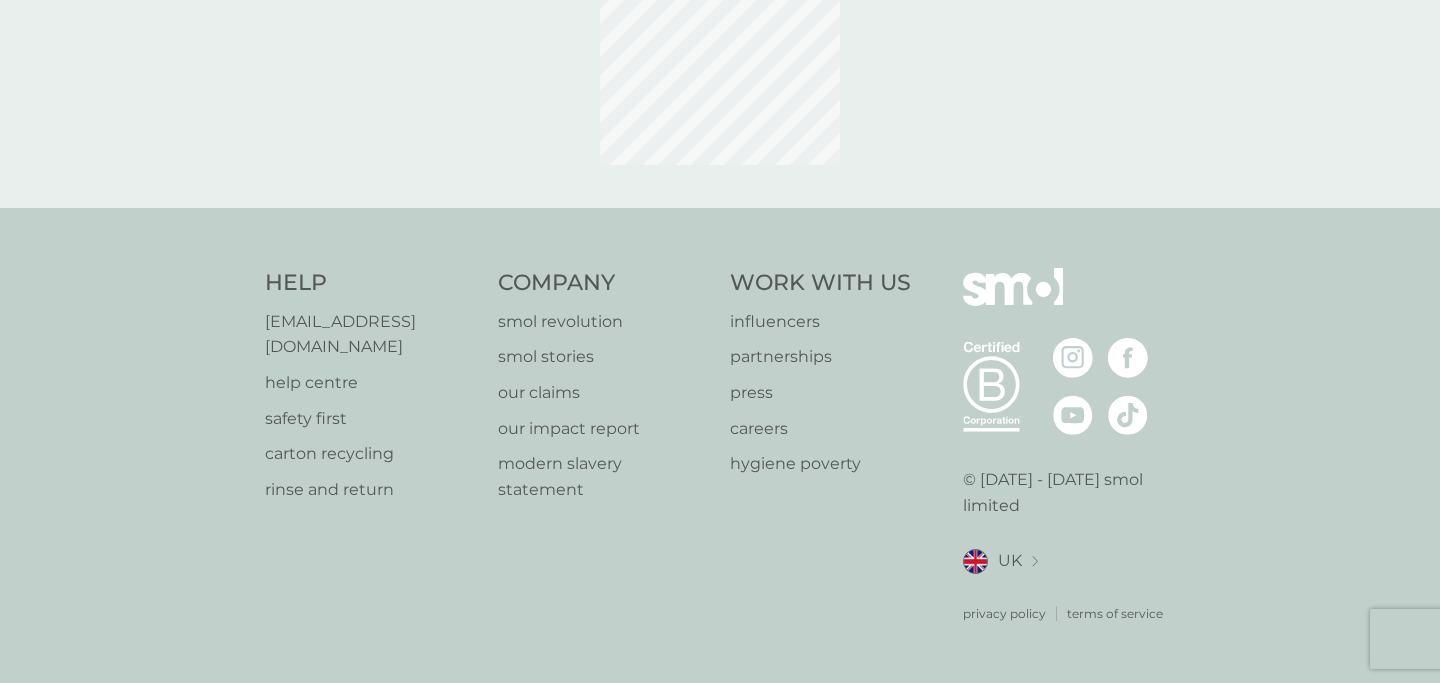 scroll, scrollTop: 0, scrollLeft: 0, axis: both 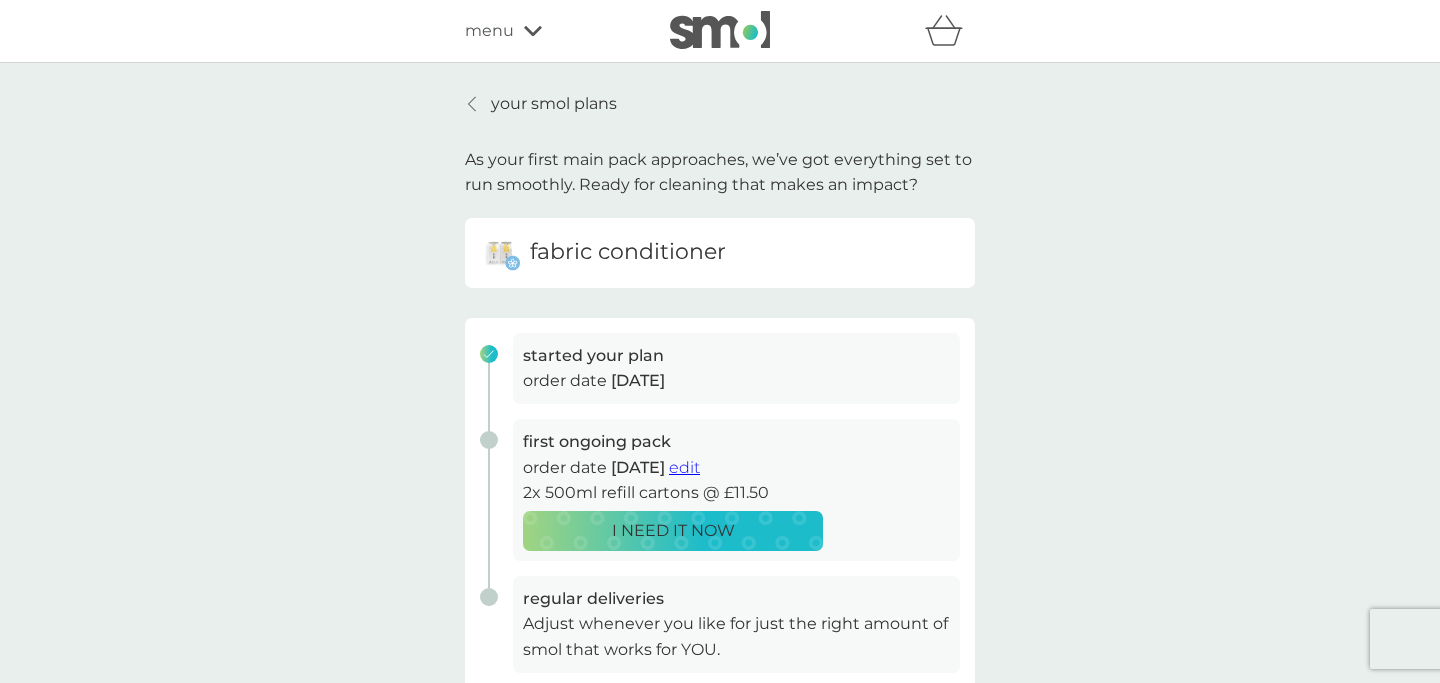 click on "menu" at bounding box center (489, 31) 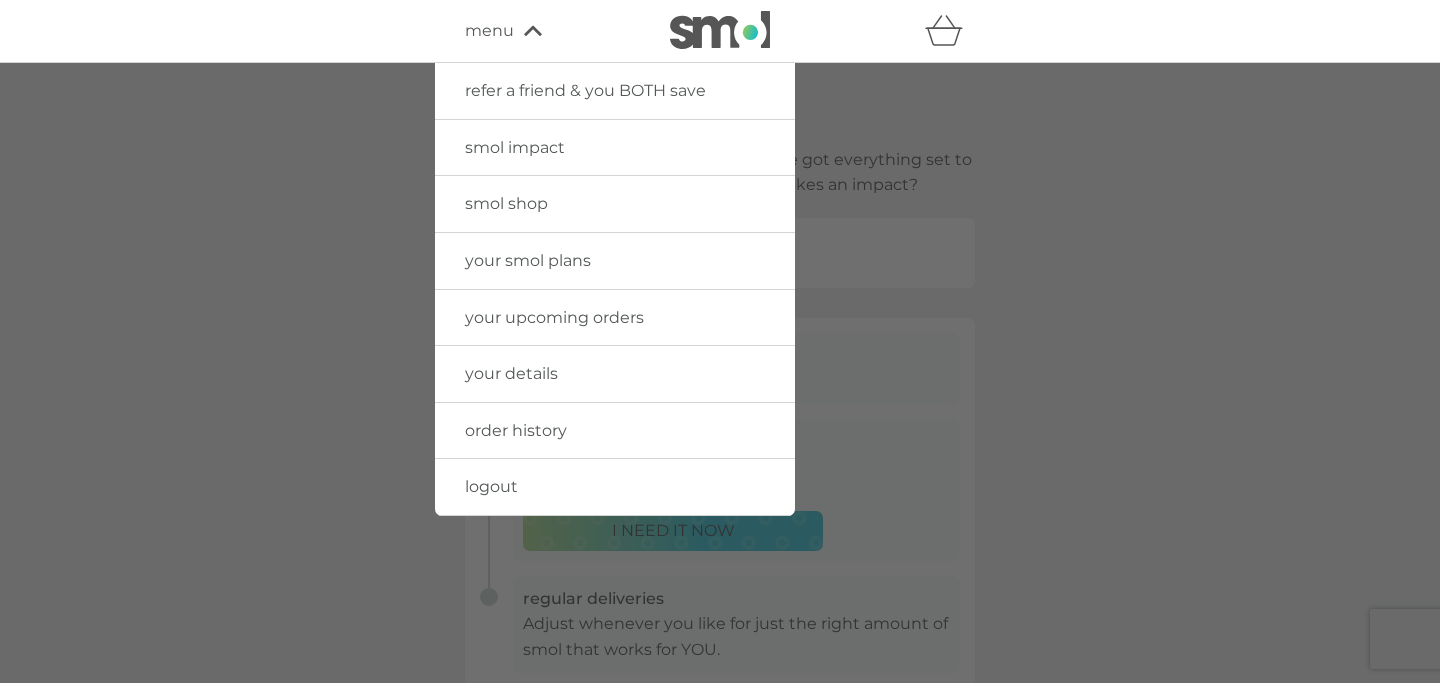 click at bounding box center [720, 404] 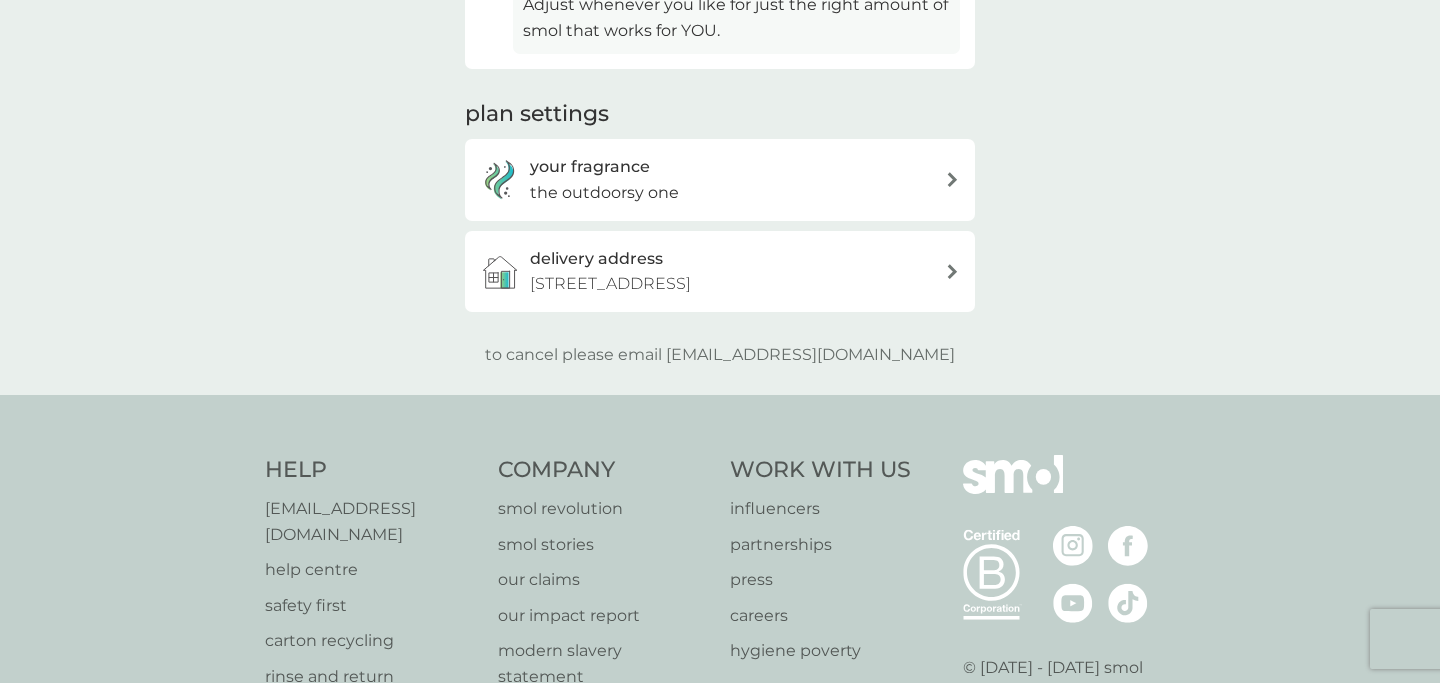 scroll, scrollTop: 781, scrollLeft: 0, axis: vertical 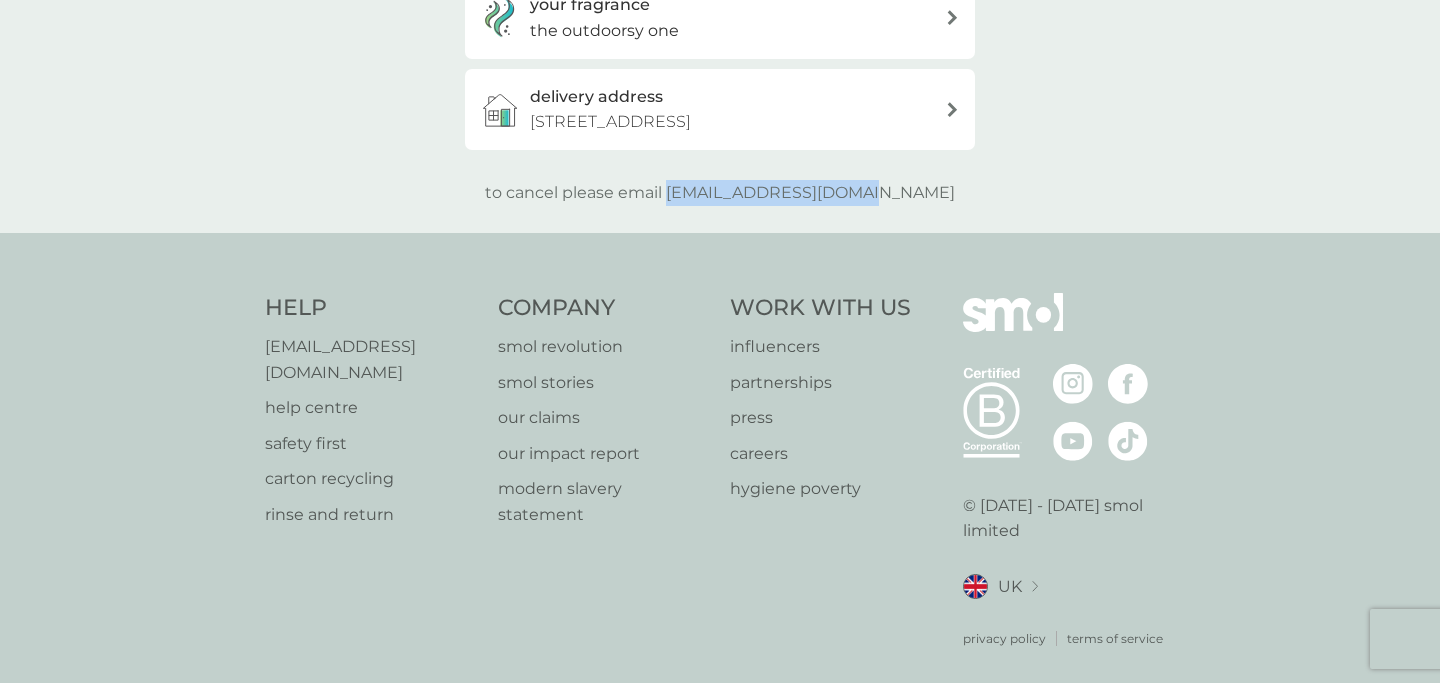drag, startPoint x: 918, startPoint y: 189, endPoint x: 711, endPoint y: 183, distance: 207.08694 